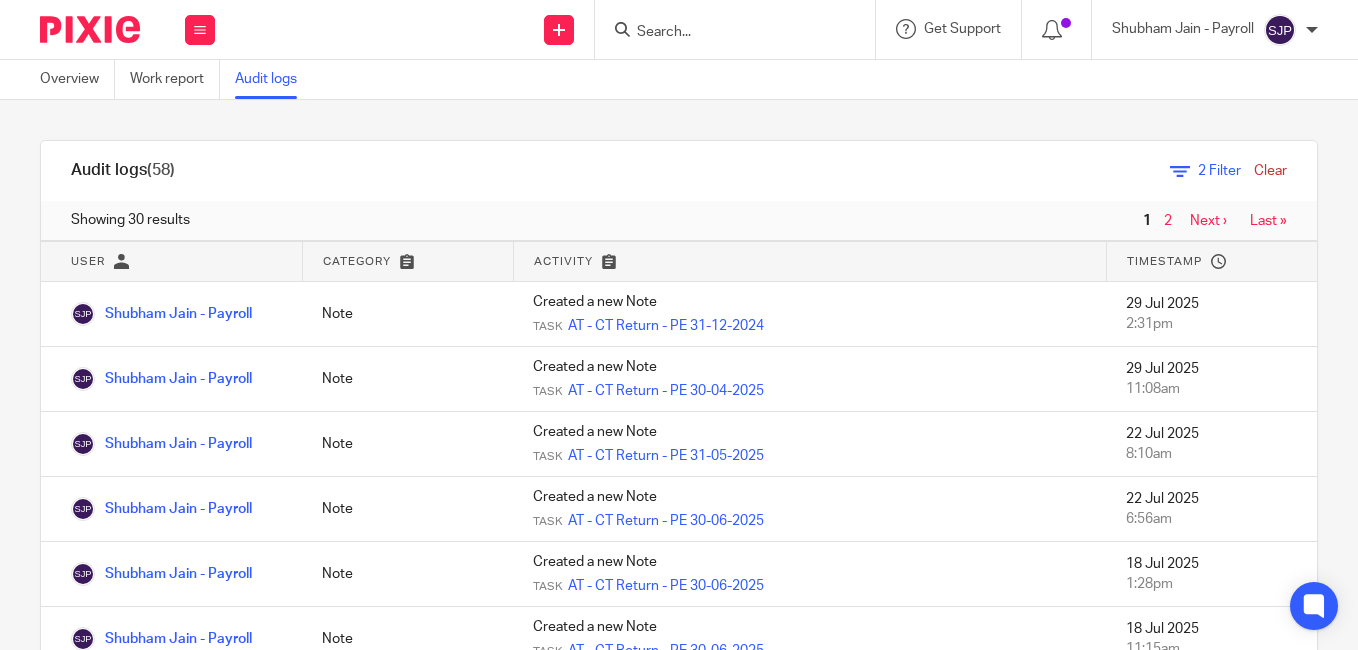scroll, scrollTop: 0, scrollLeft: 0, axis: both 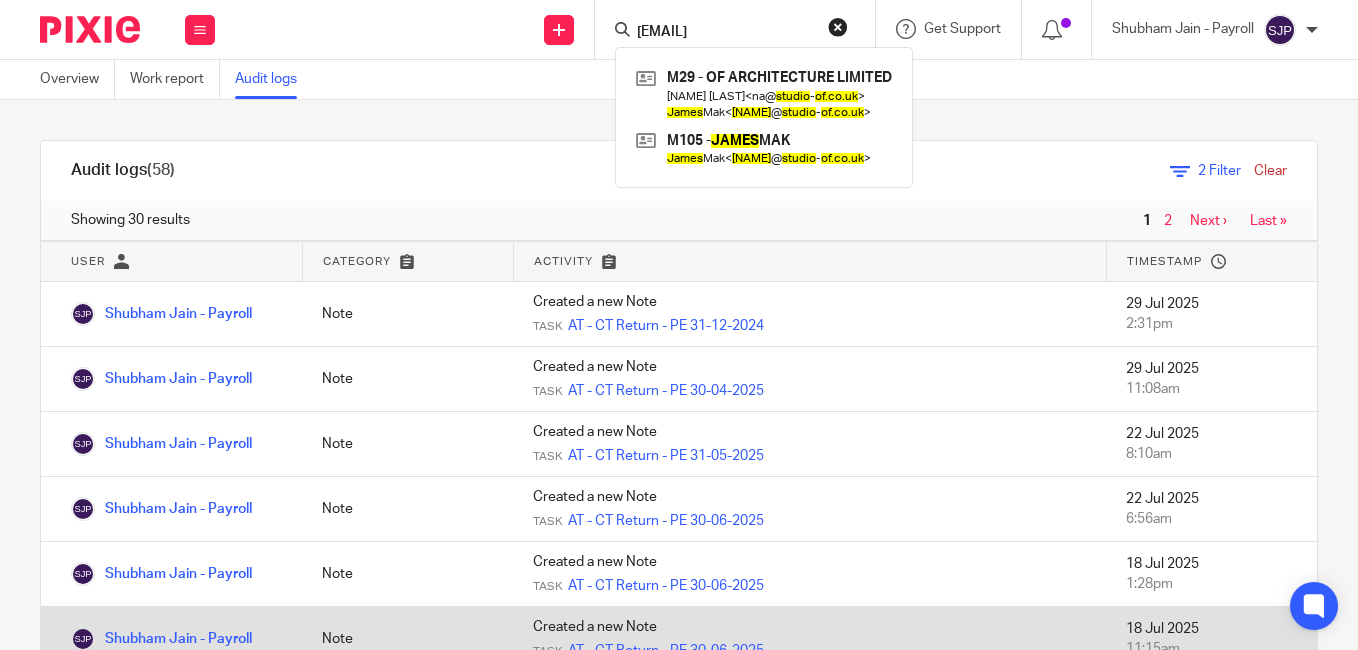 type on "james@studio-of.co.uk" 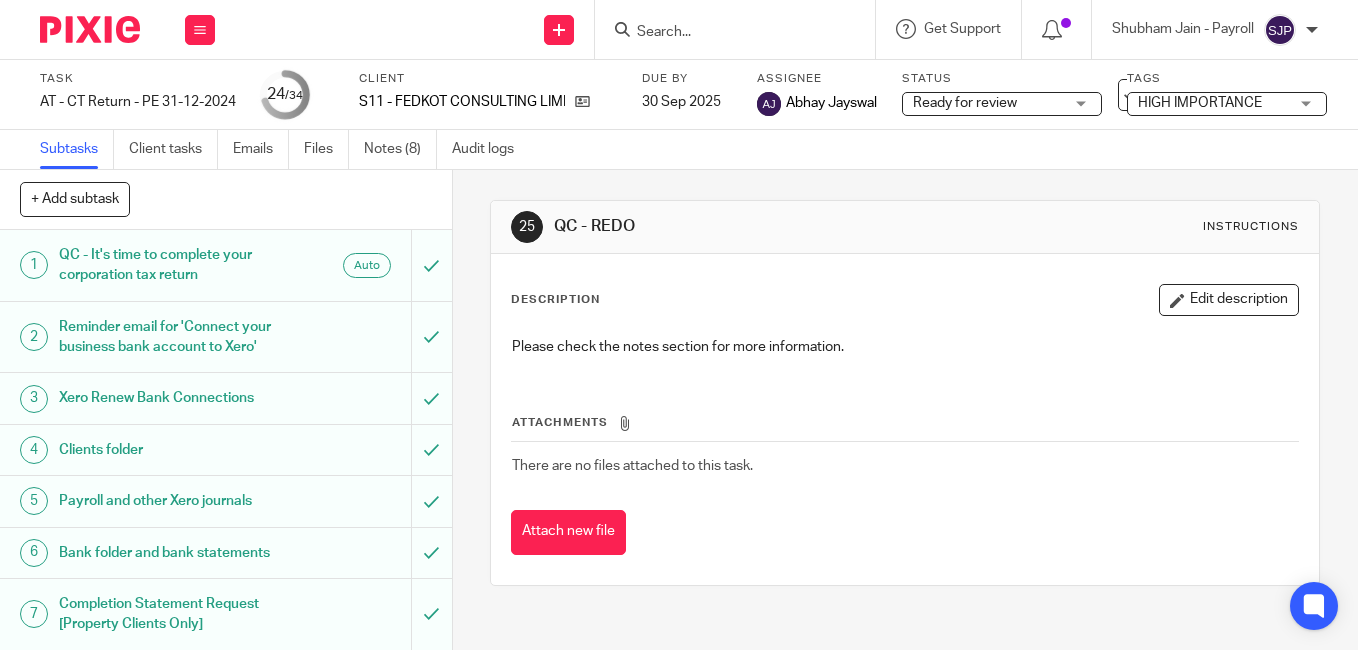 scroll, scrollTop: 0, scrollLeft: 0, axis: both 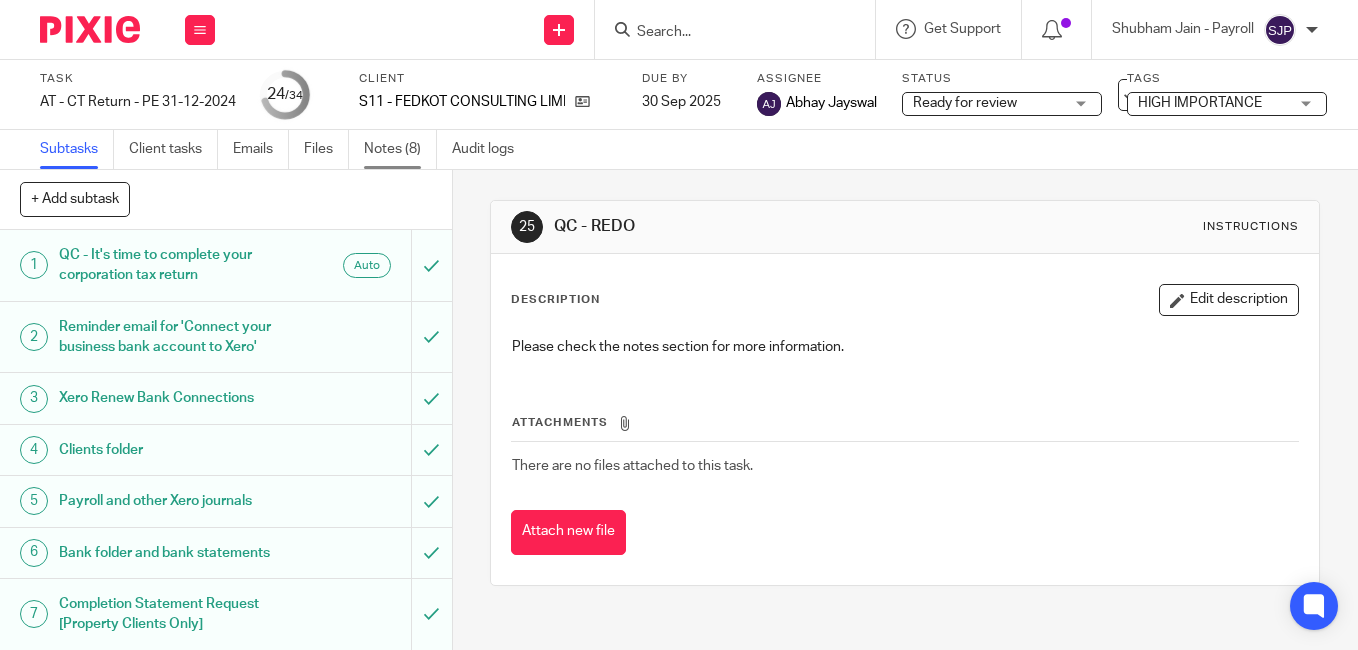 click on "Notes (8)" at bounding box center (400, 149) 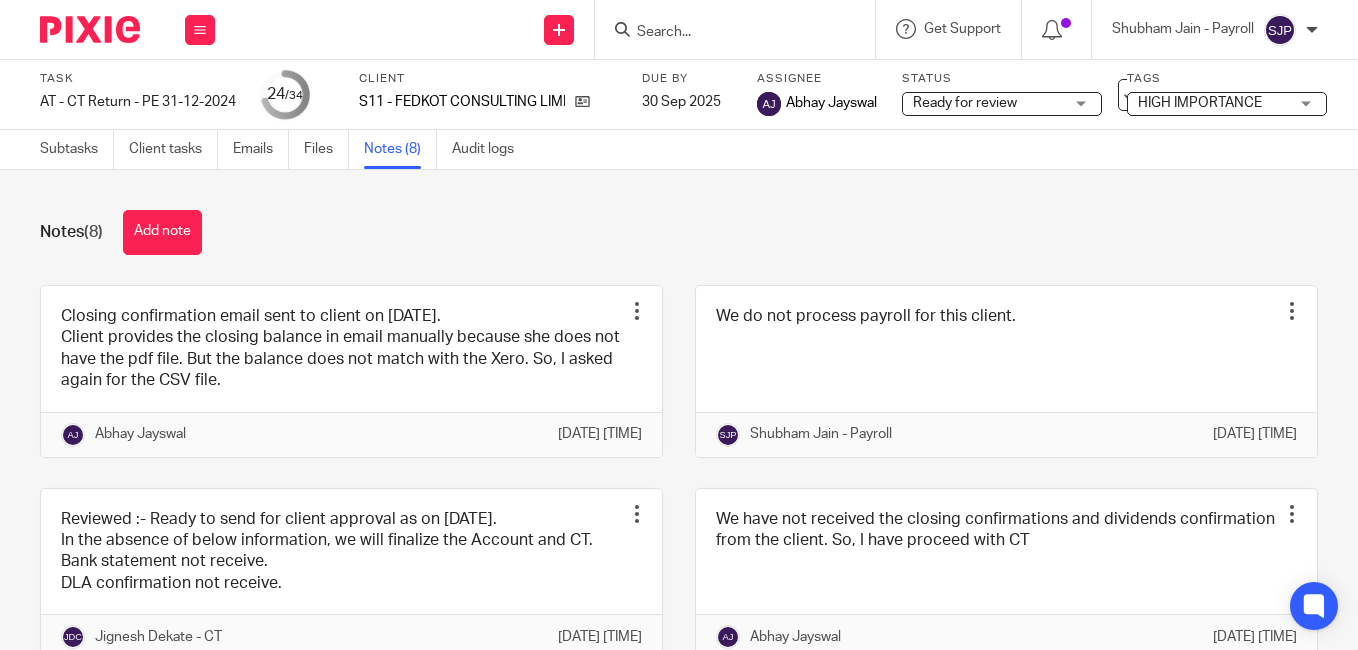 scroll, scrollTop: 0, scrollLeft: 0, axis: both 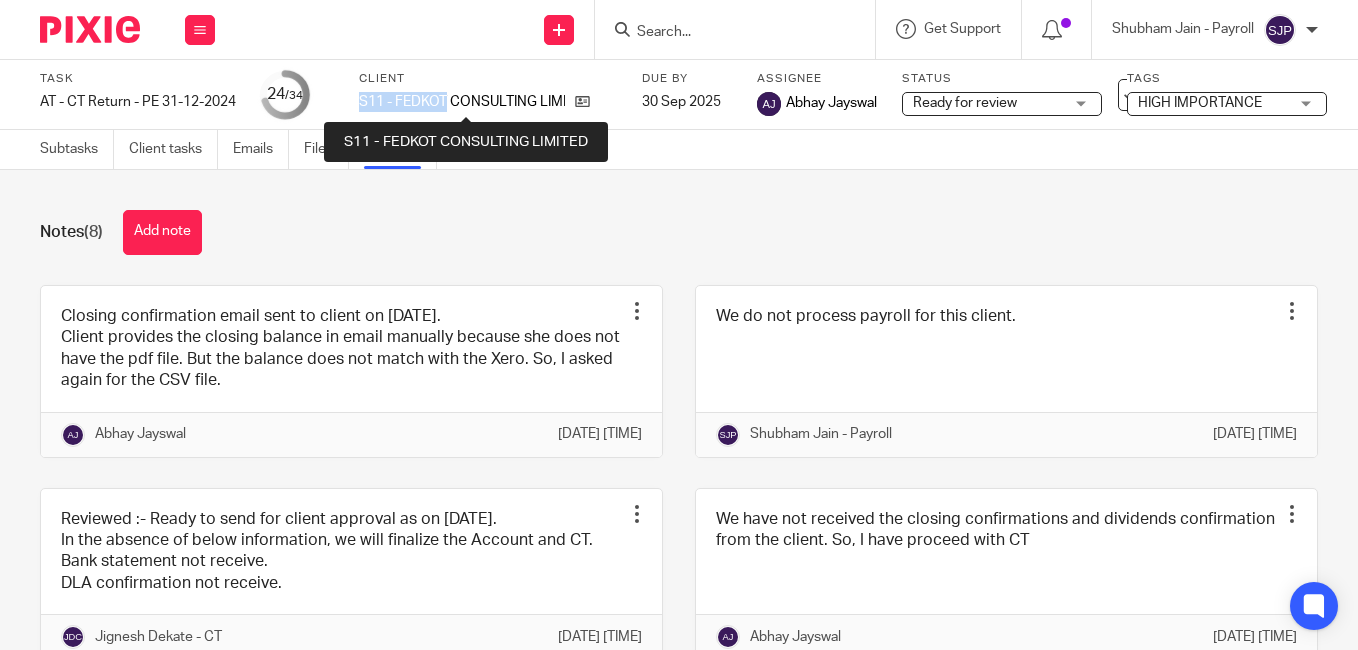 drag, startPoint x: 357, startPoint y: 104, endPoint x: 450, endPoint y: 102, distance: 93.0215 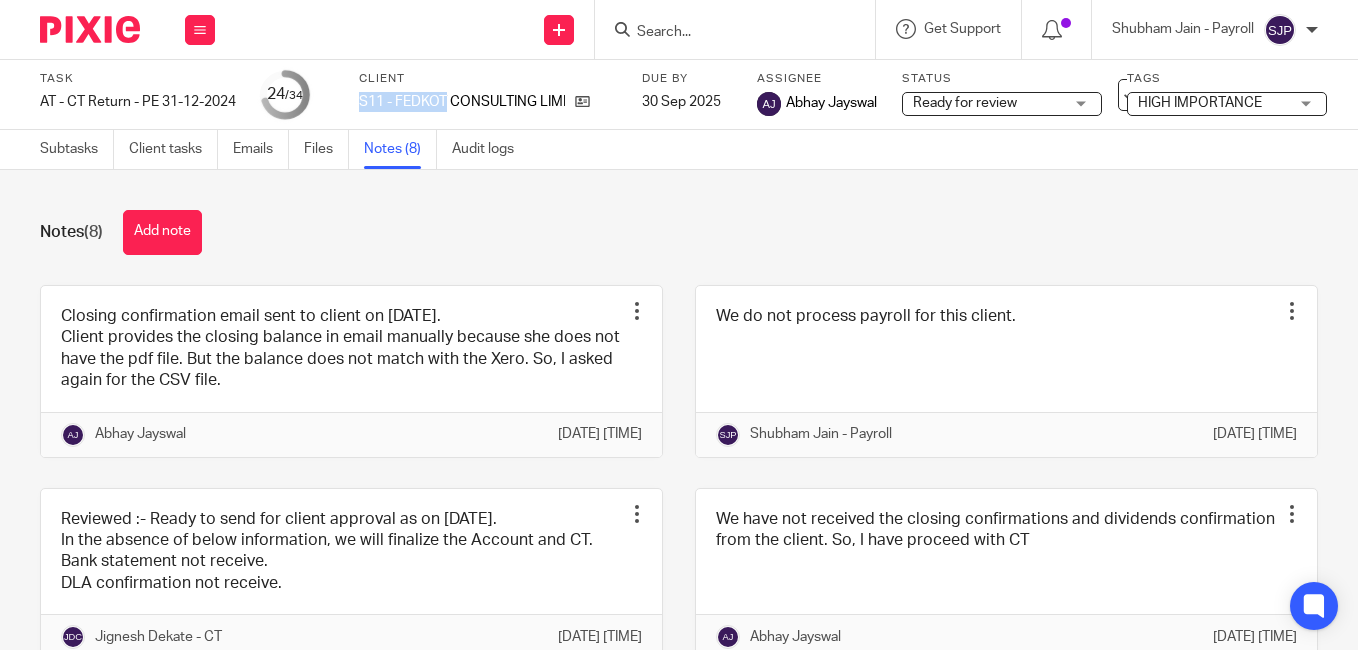 copy on "S11 - FEDKOT" 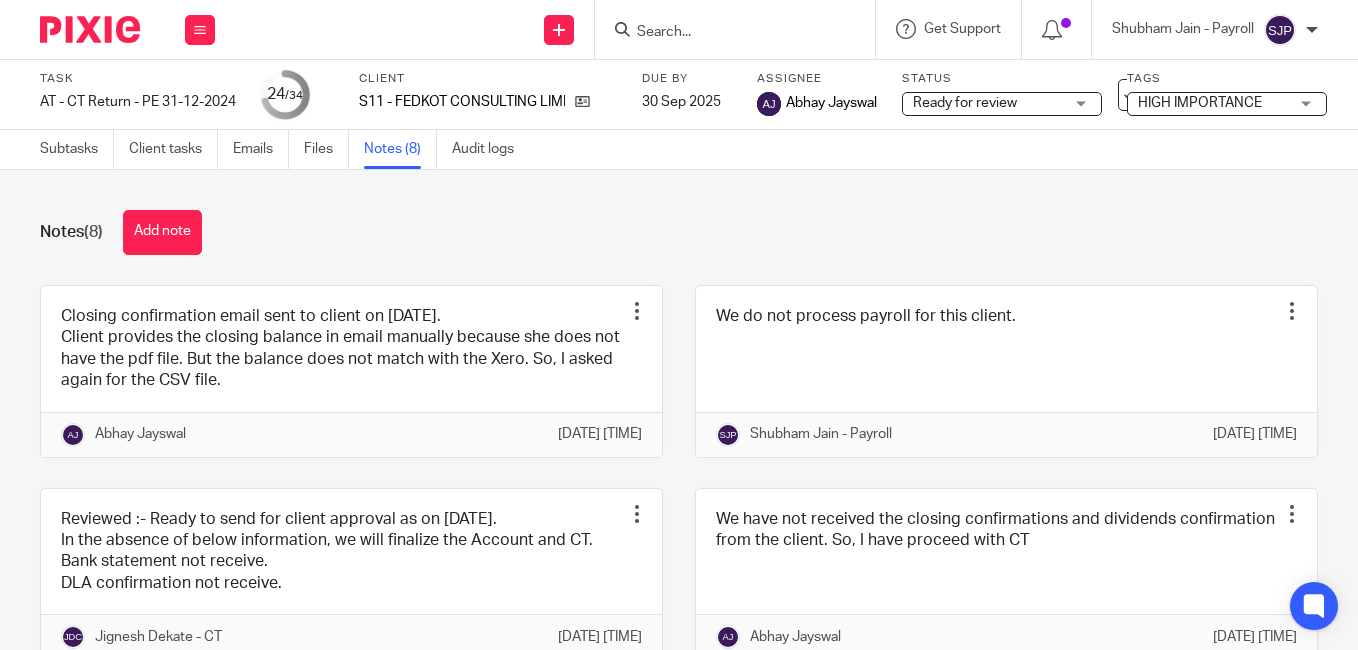 click on "Notes
(8)
Add note" at bounding box center (679, 232) 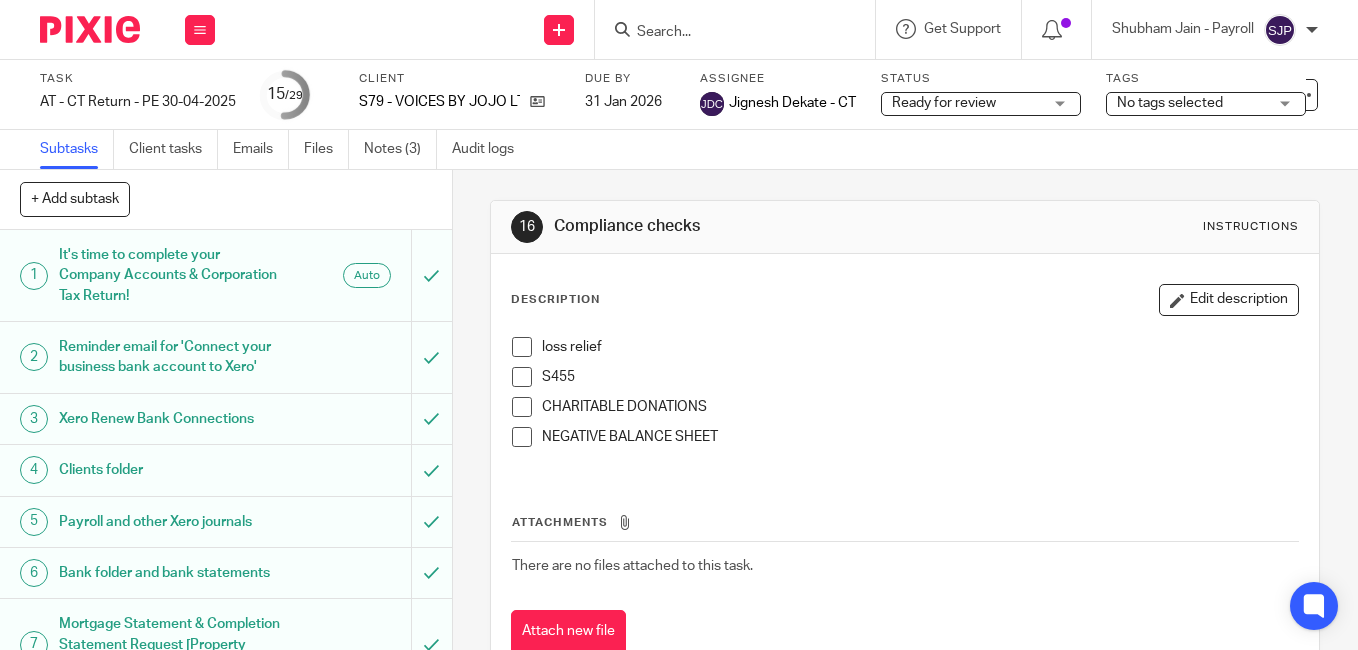 scroll, scrollTop: 0, scrollLeft: 0, axis: both 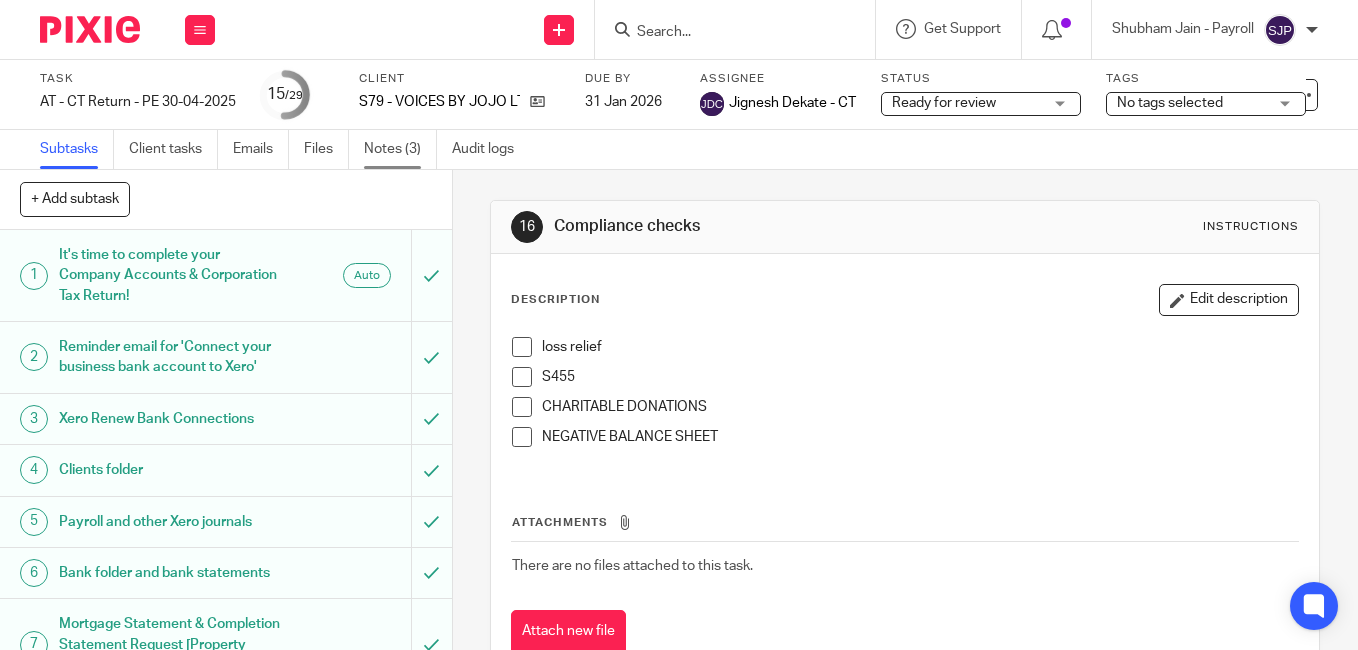click on "Notes (3)" at bounding box center [400, 149] 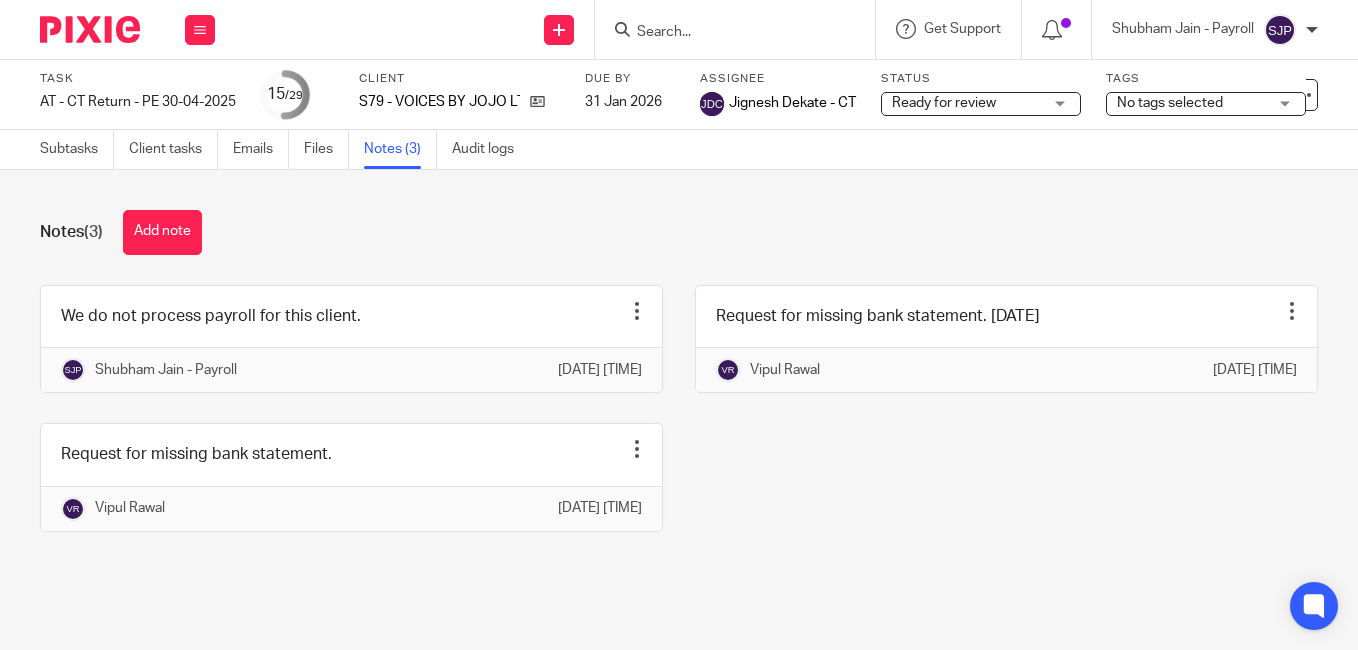 scroll, scrollTop: 0, scrollLeft: 0, axis: both 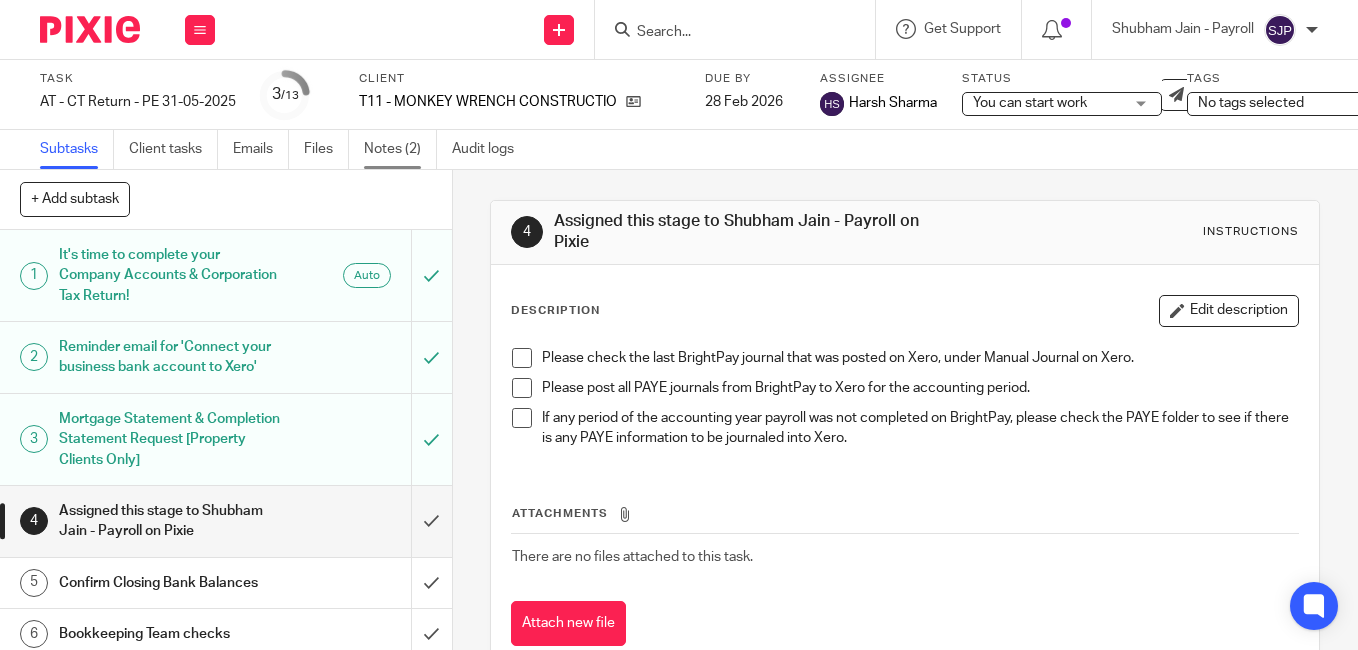 click on "Notes (2)" at bounding box center [400, 149] 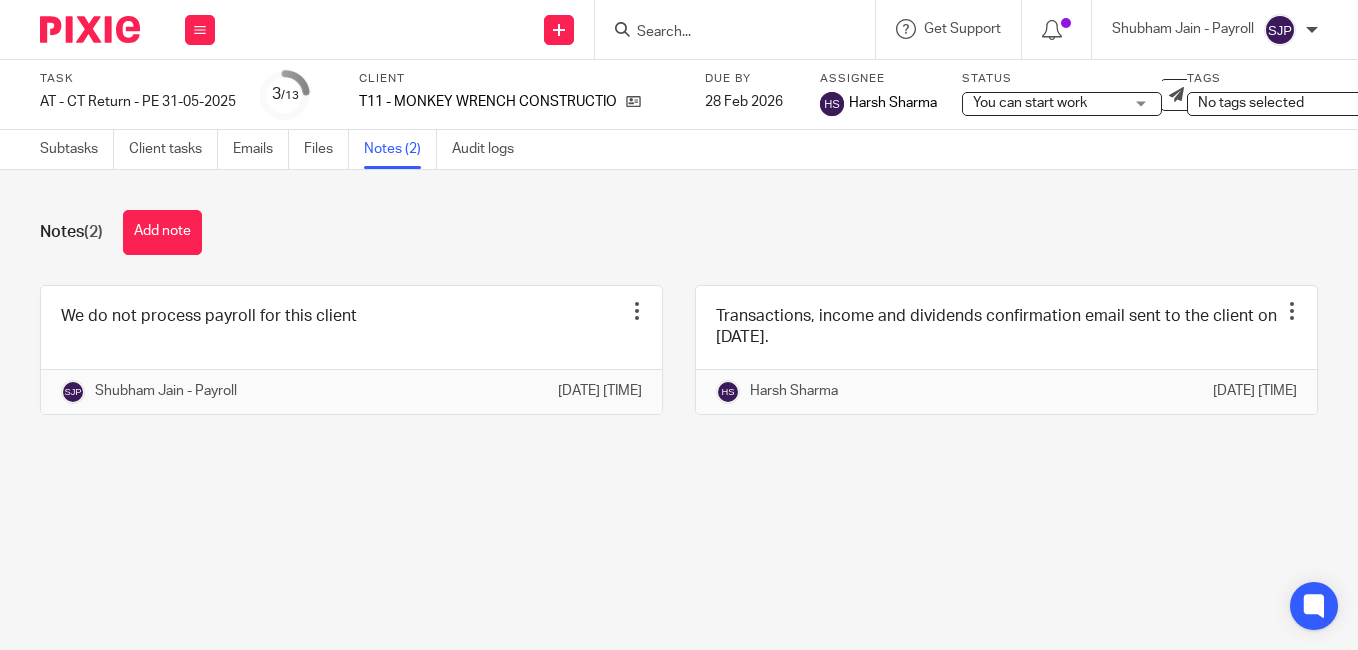scroll, scrollTop: 0, scrollLeft: 0, axis: both 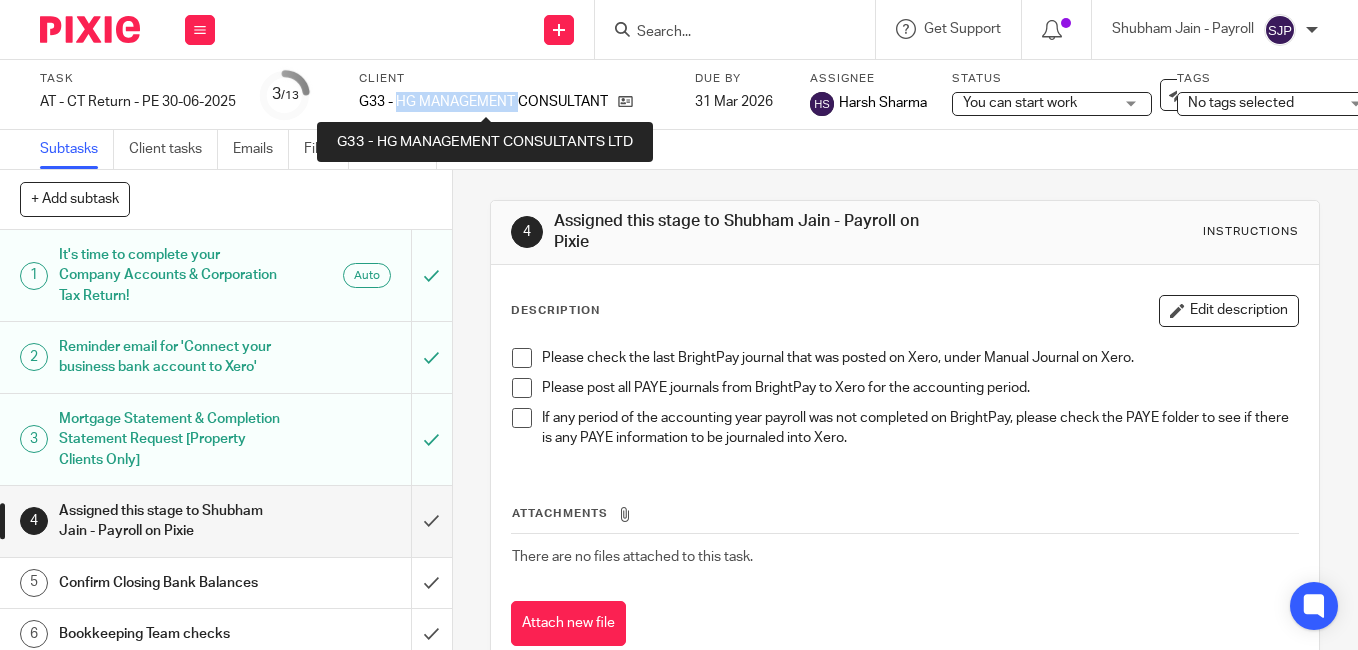 drag, startPoint x: 421, startPoint y: 101, endPoint x: 520, endPoint y: 96, distance: 99.12618 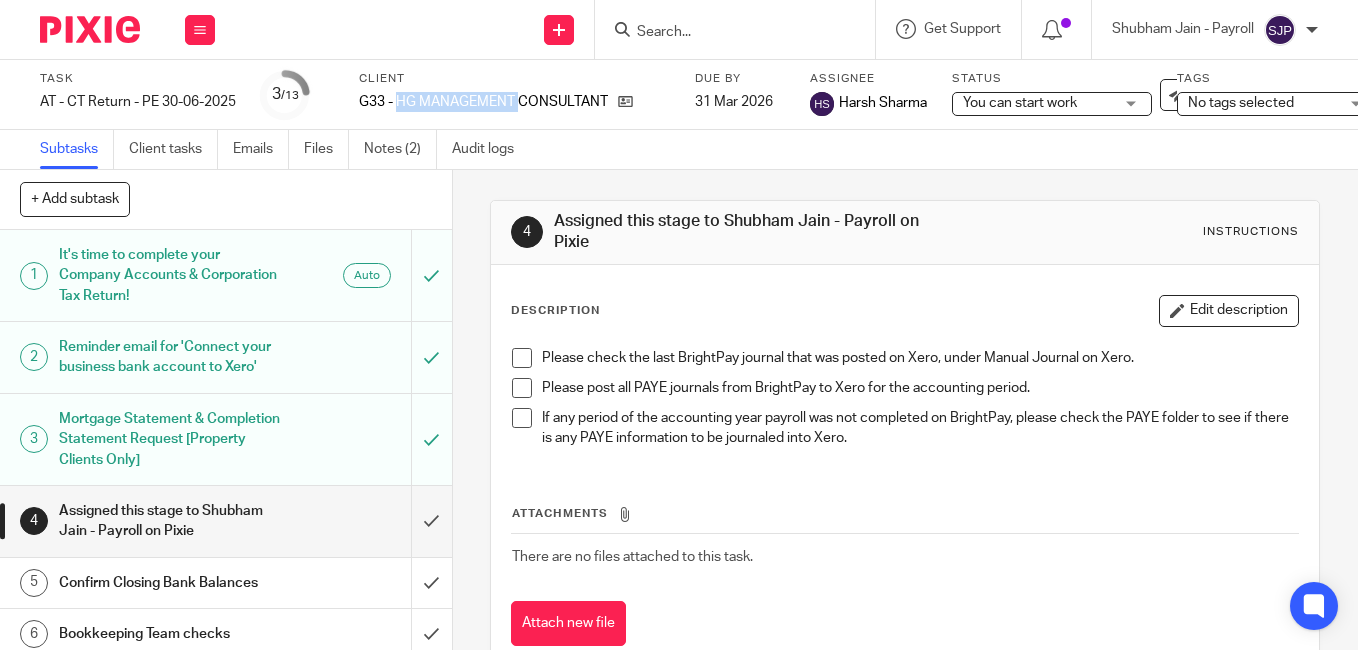 copy on "HG MANAGEMENT" 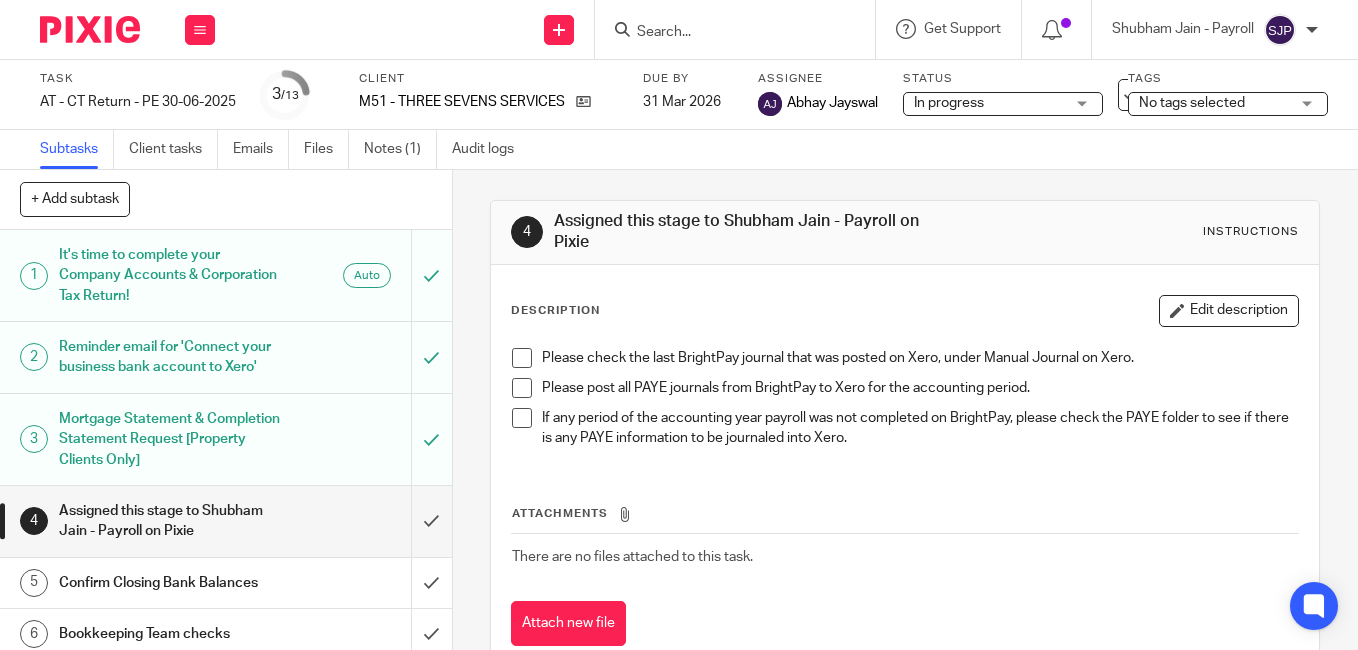 scroll, scrollTop: 0, scrollLeft: 0, axis: both 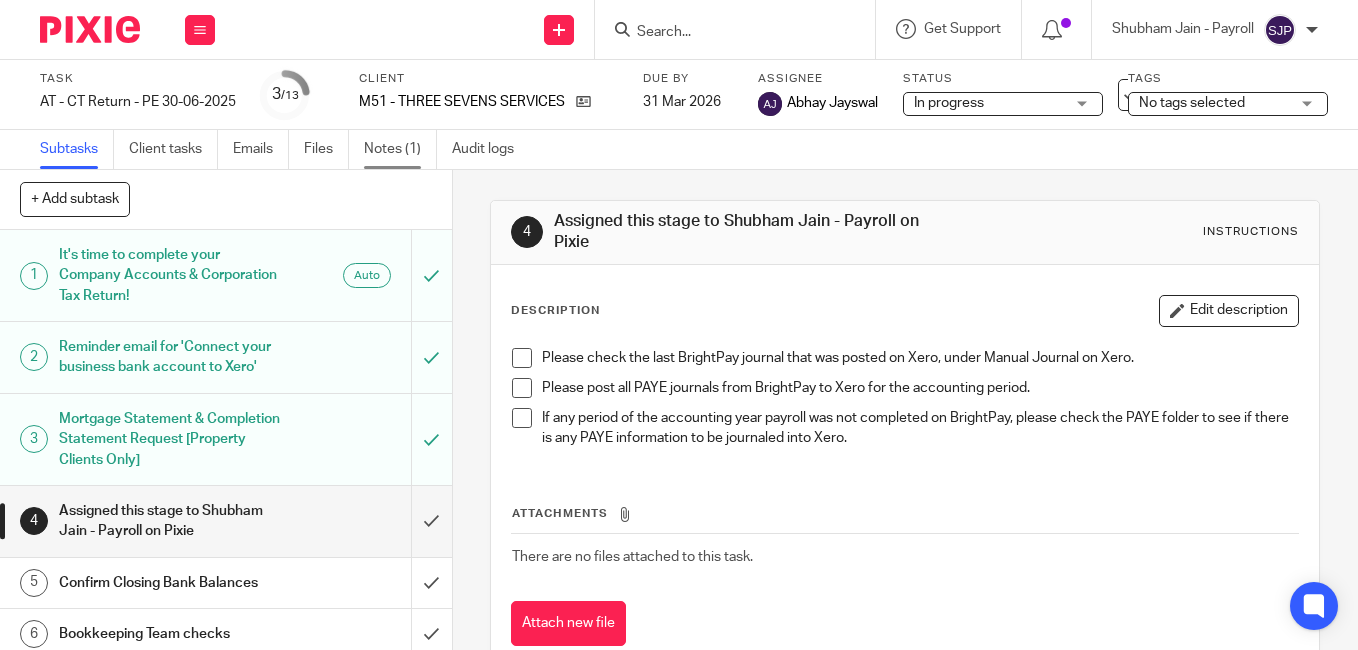 click on "Notes (1)" at bounding box center (400, 149) 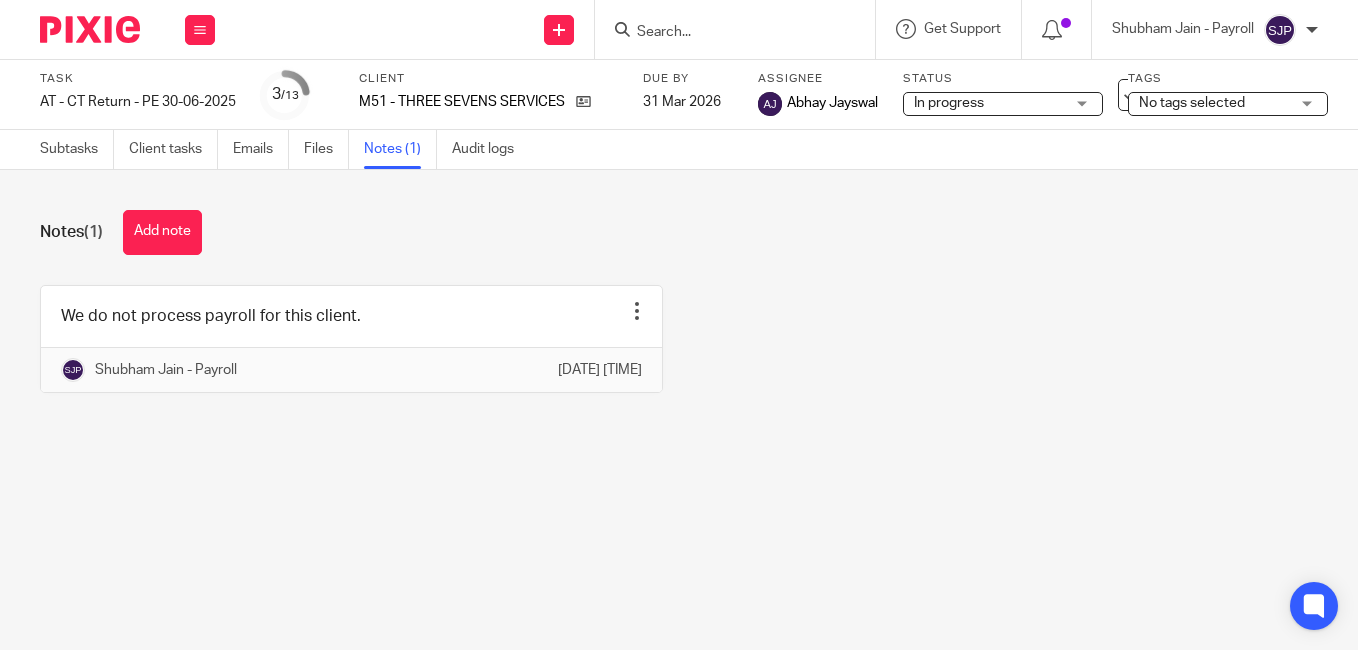 scroll, scrollTop: 0, scrollLeft: 0, axis: both 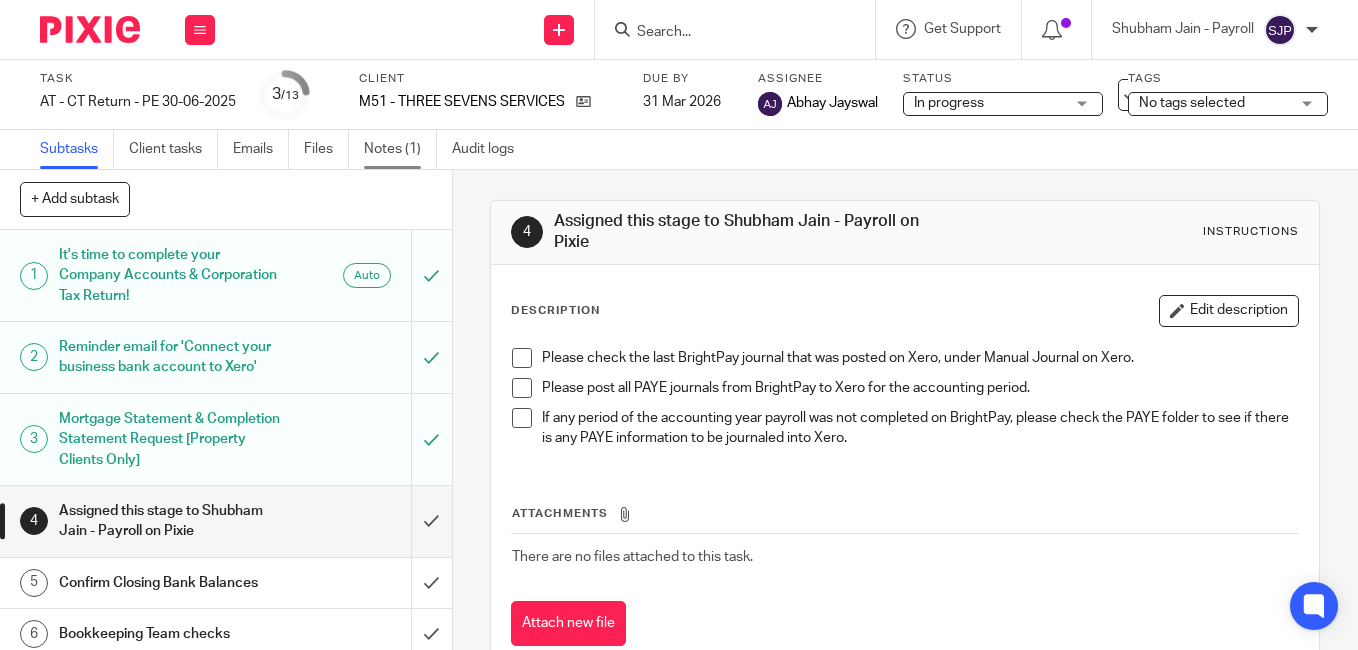 click on "Notes (1)" at bounding box center (400, 149) 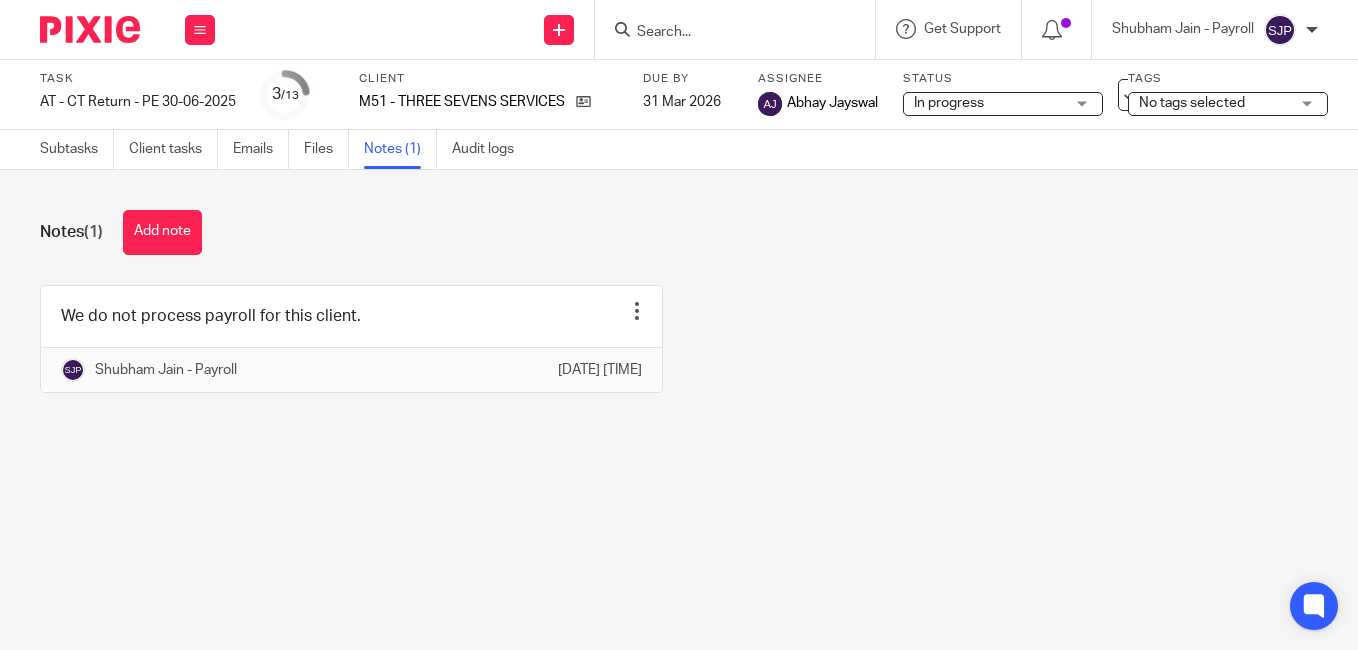 scroll, scrollTop: 0, scrollLeft: 0, axis: both 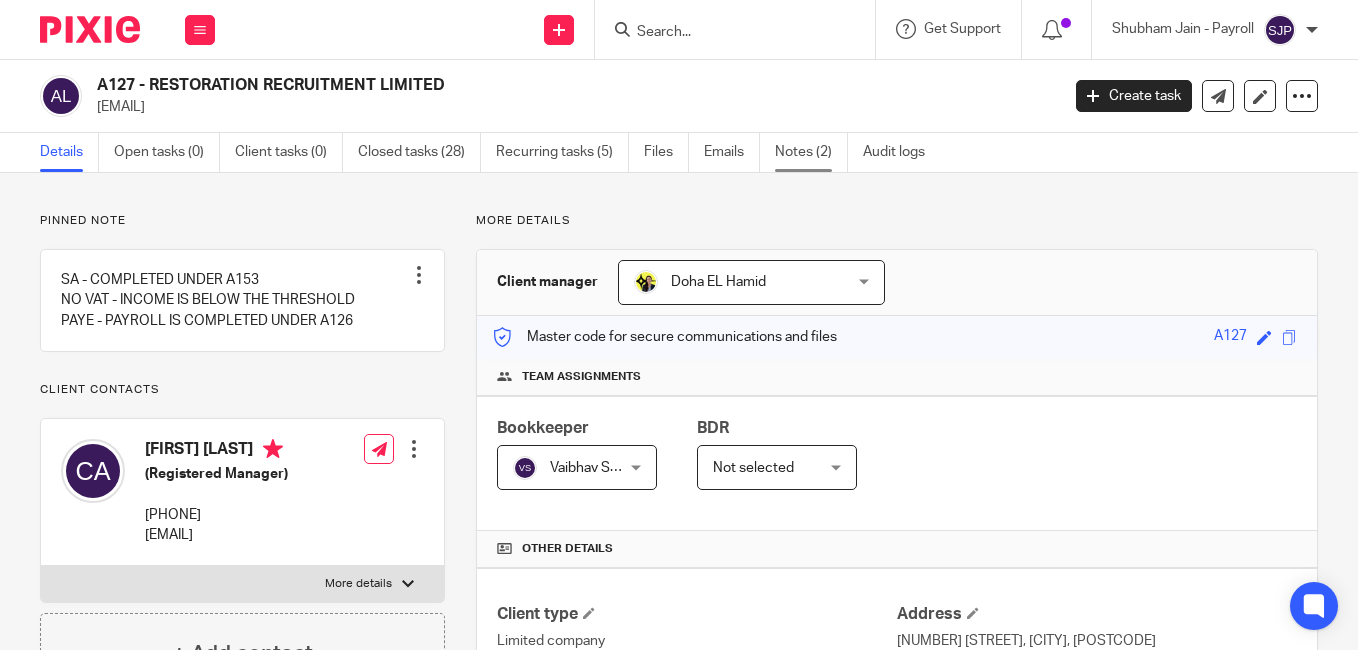 click on "Notes (2)" at bounding box center (811, 152) 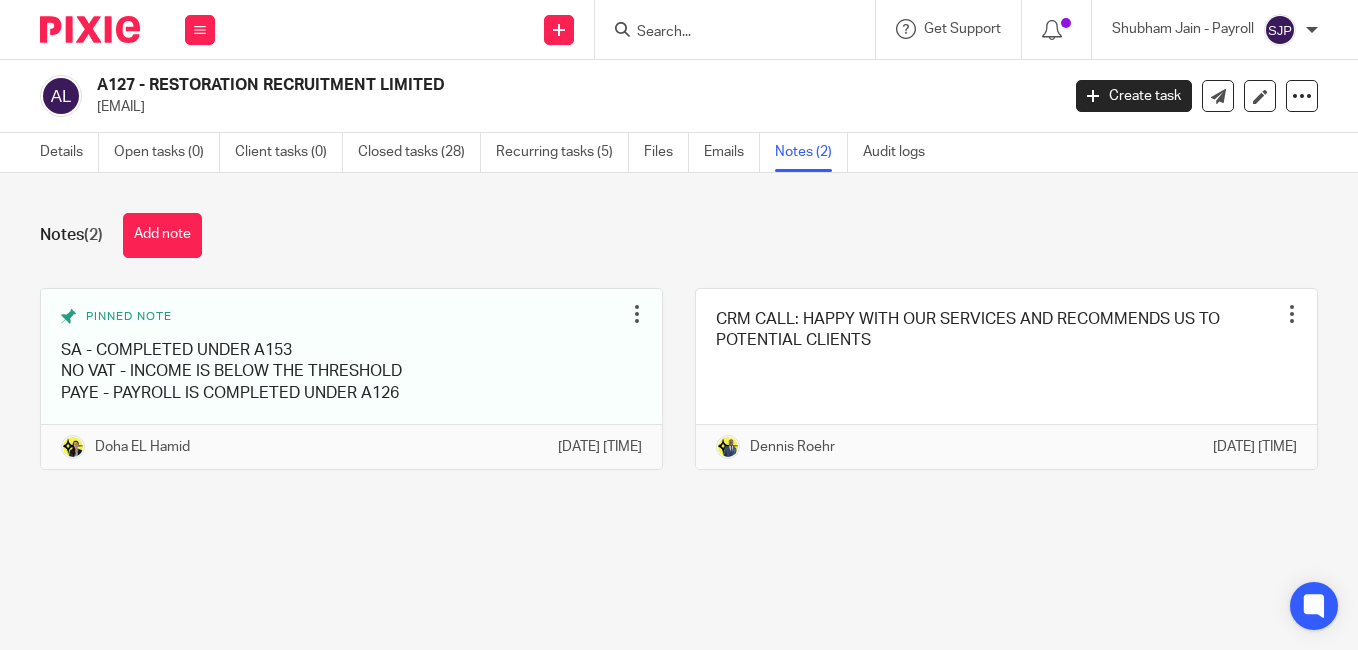 scroll, scrollTop: 0, scrollLeft: 0, axis: both 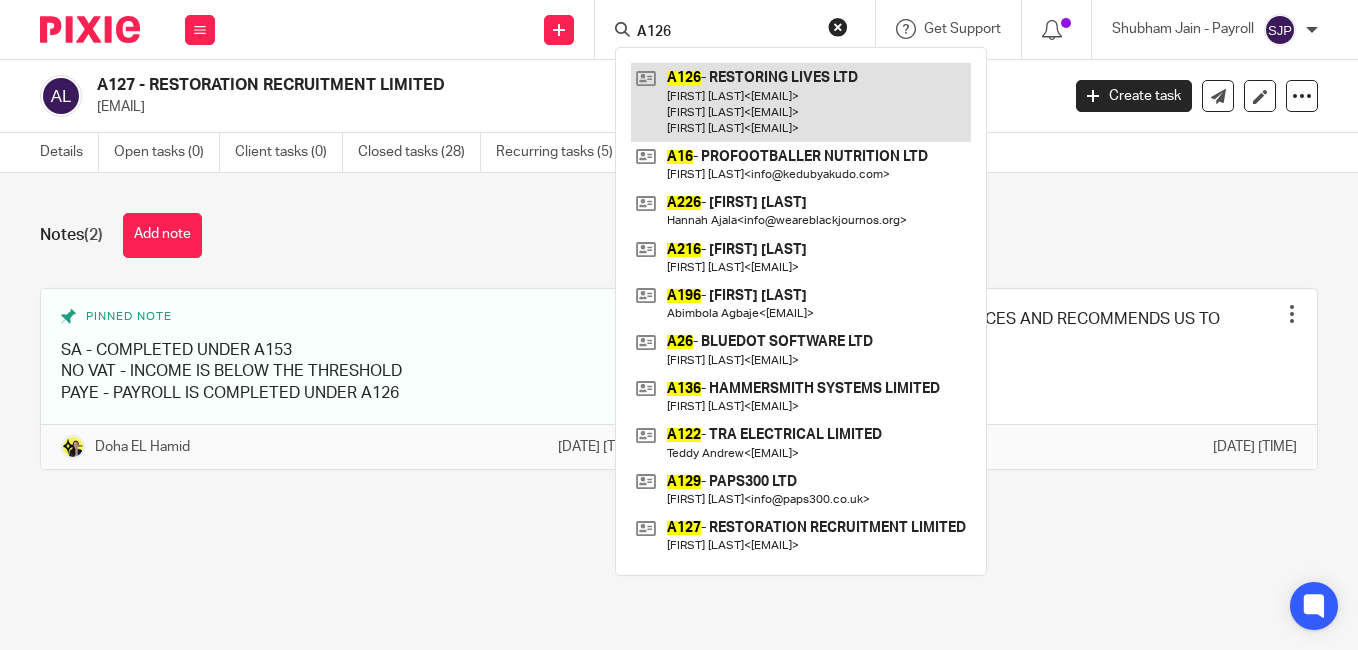 type on "A126" 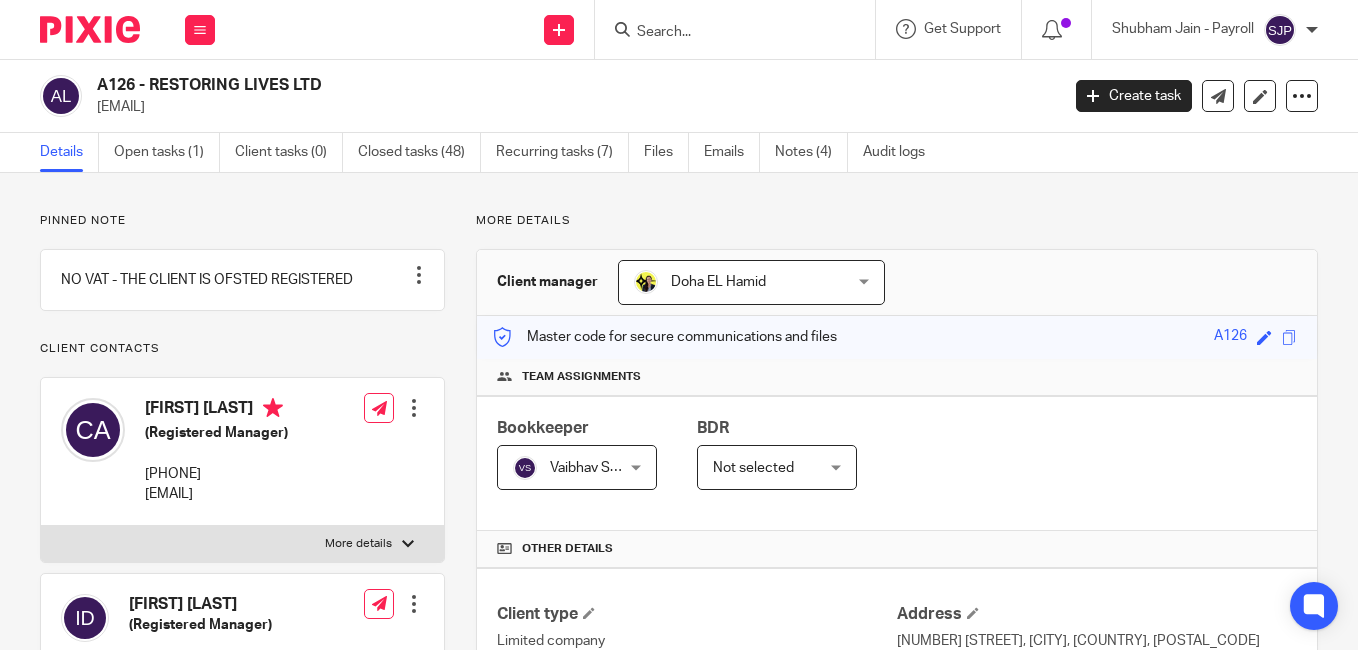scroll, scrollTop: 0, scrollLeft: 0, axis: both 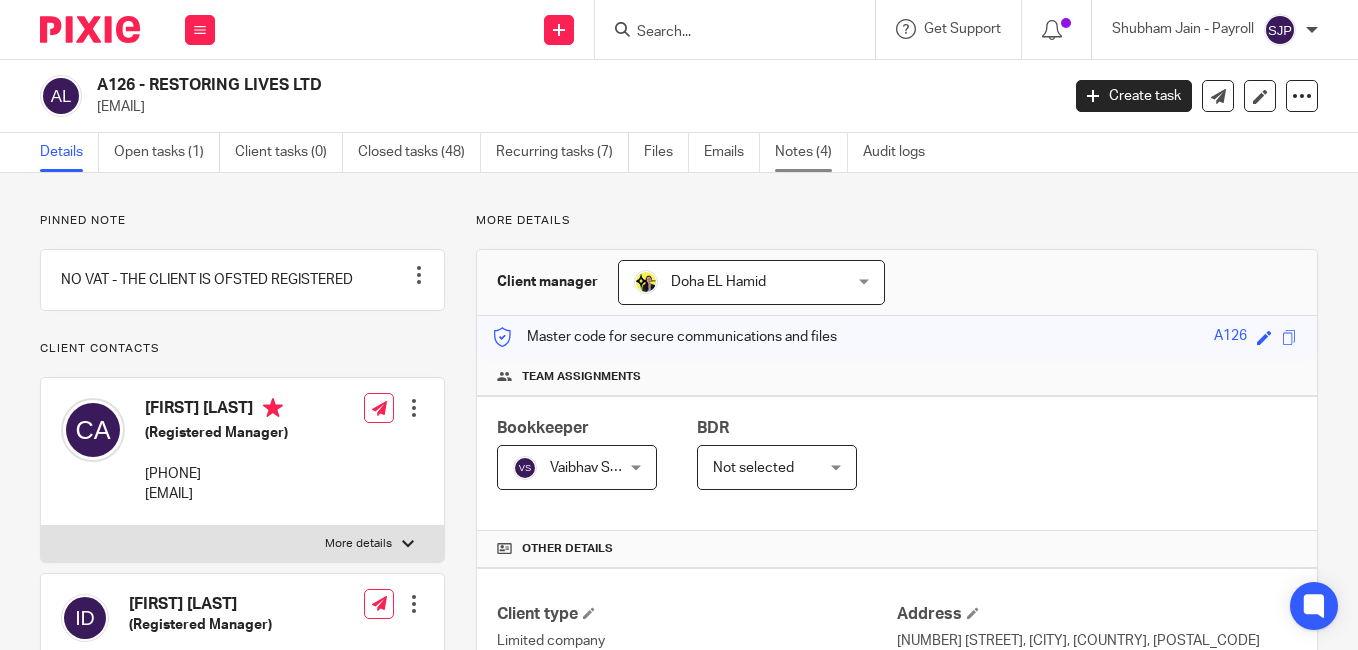 click on "Notes (4)" at bounding box center [811, 152] 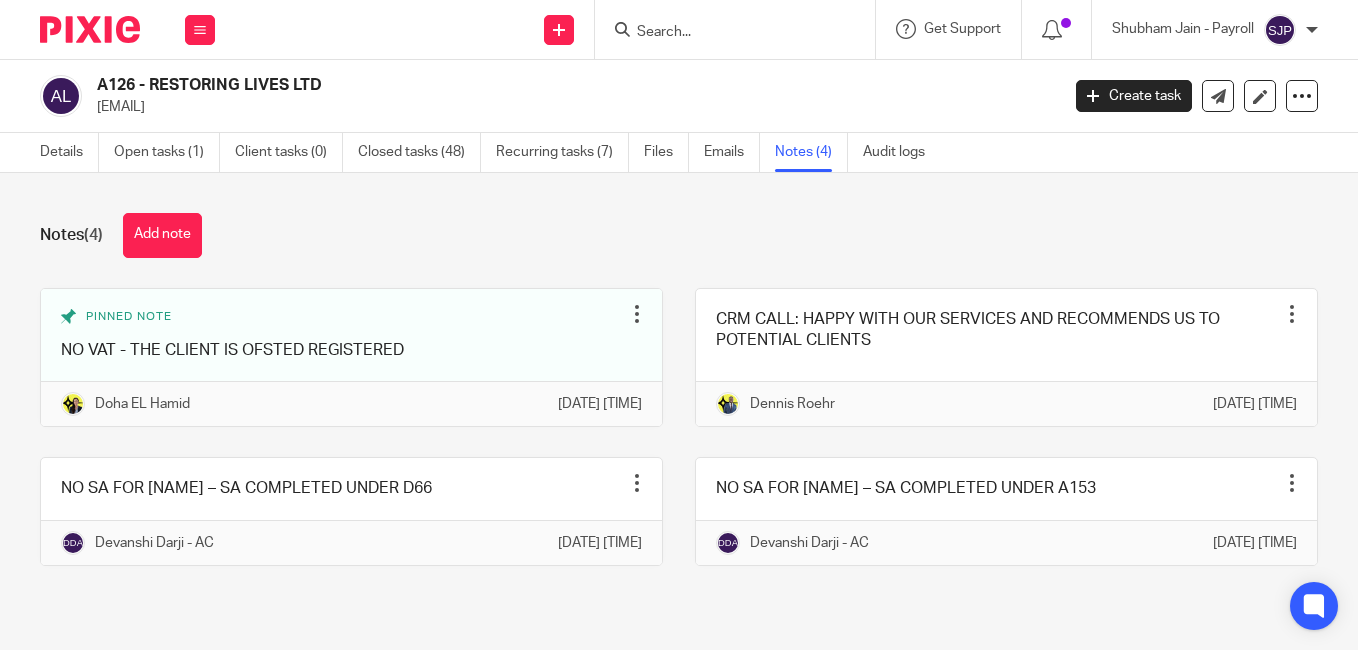 scroll, scrollTop: 0, scrollLeft: 0, axis: both 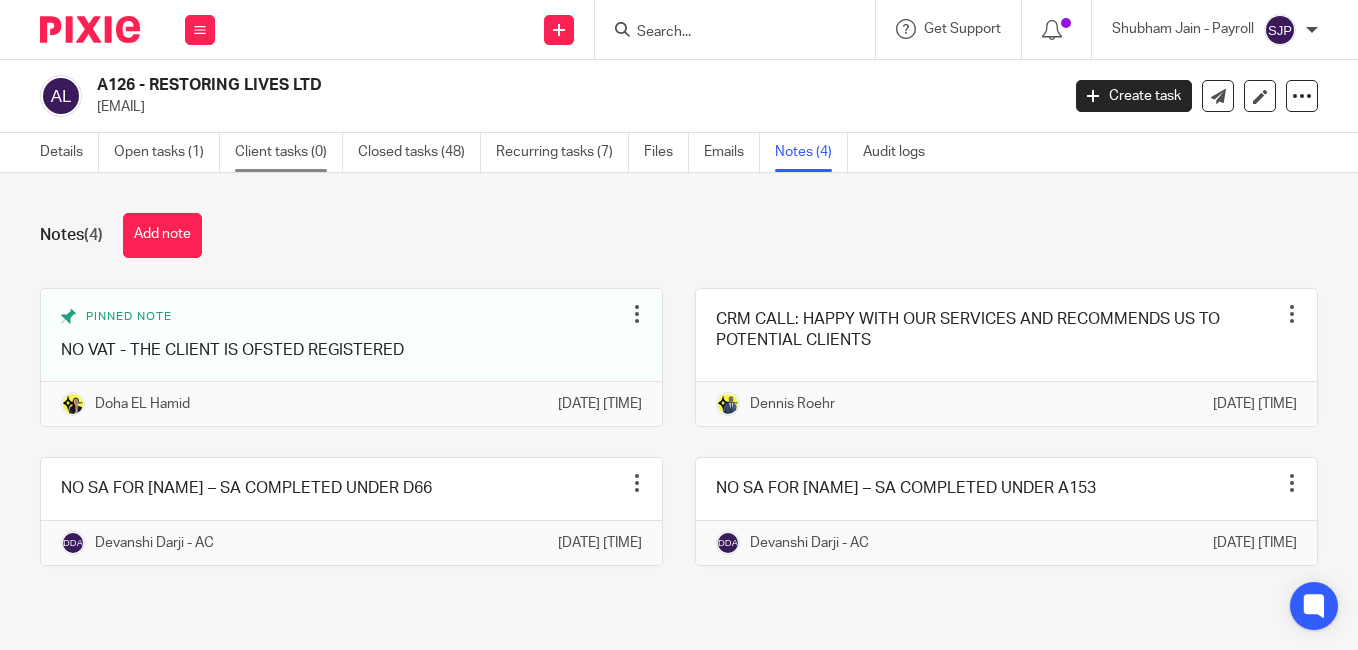 click on "Client tasks (0)" at bounding box center (289, 152) 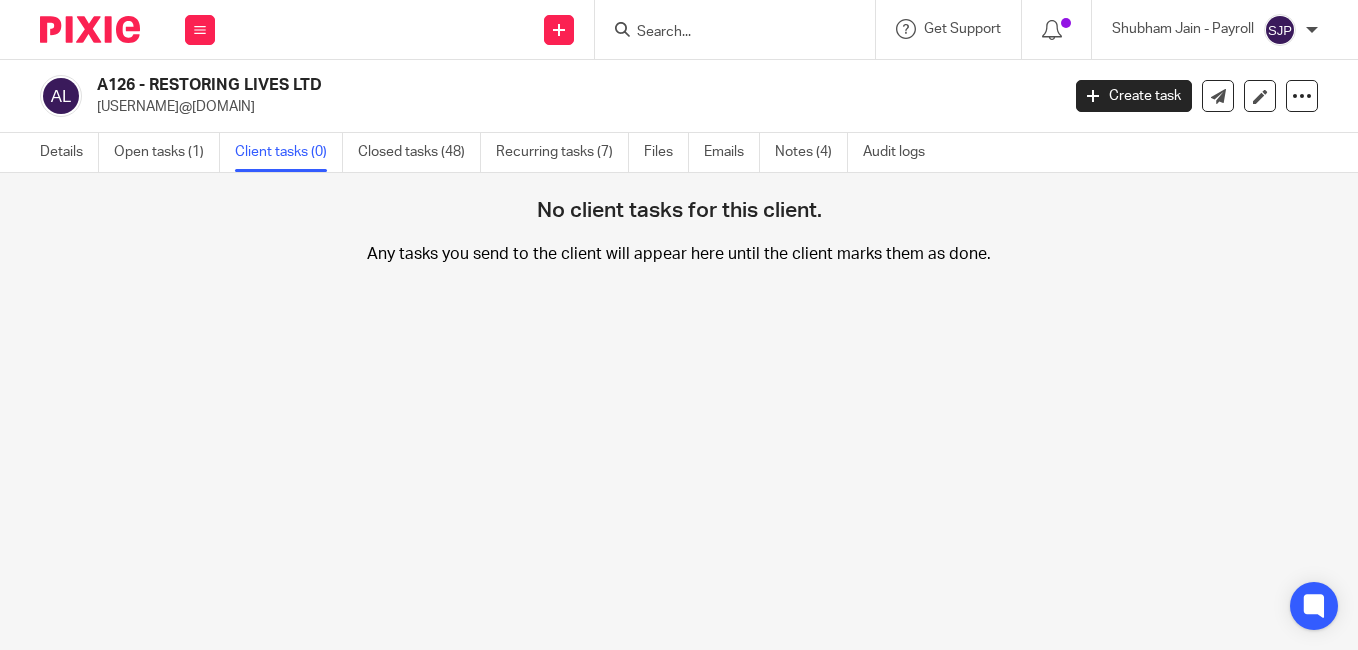 scroll, scrollTop: 0, scrollLeft: 0, axis: both 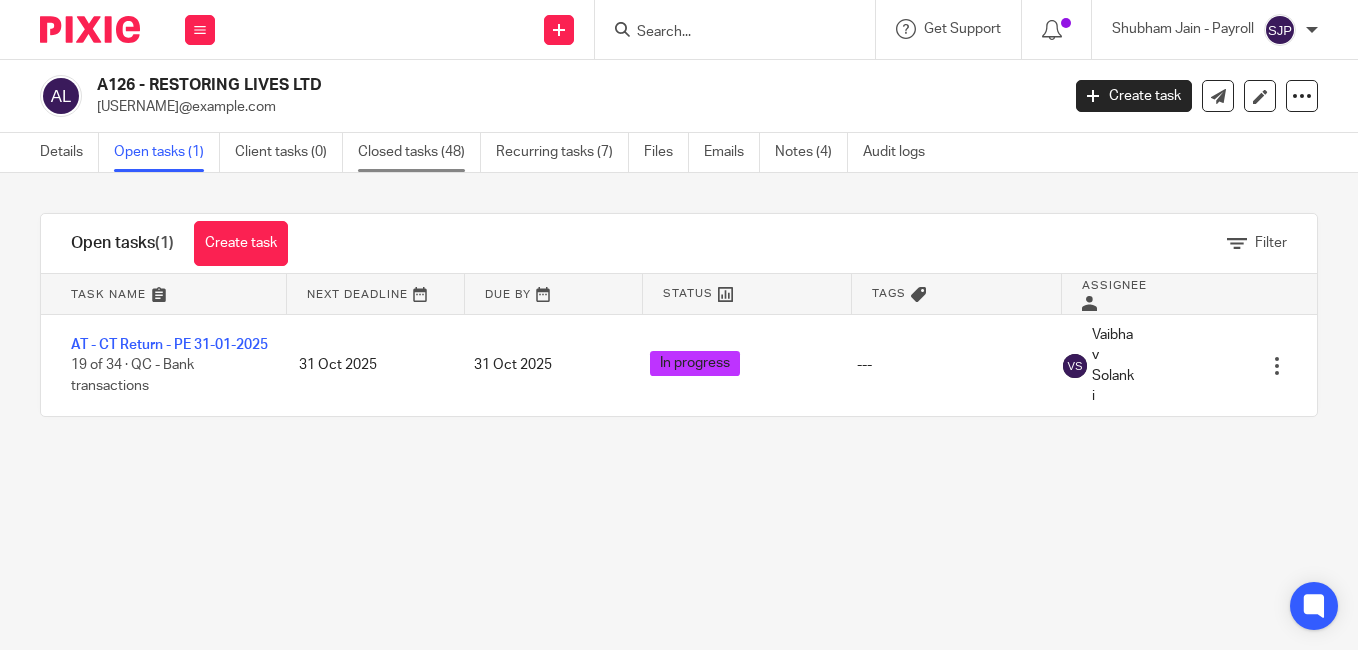 click on "Closed tasks (48)" at bounding box center (419, 152) 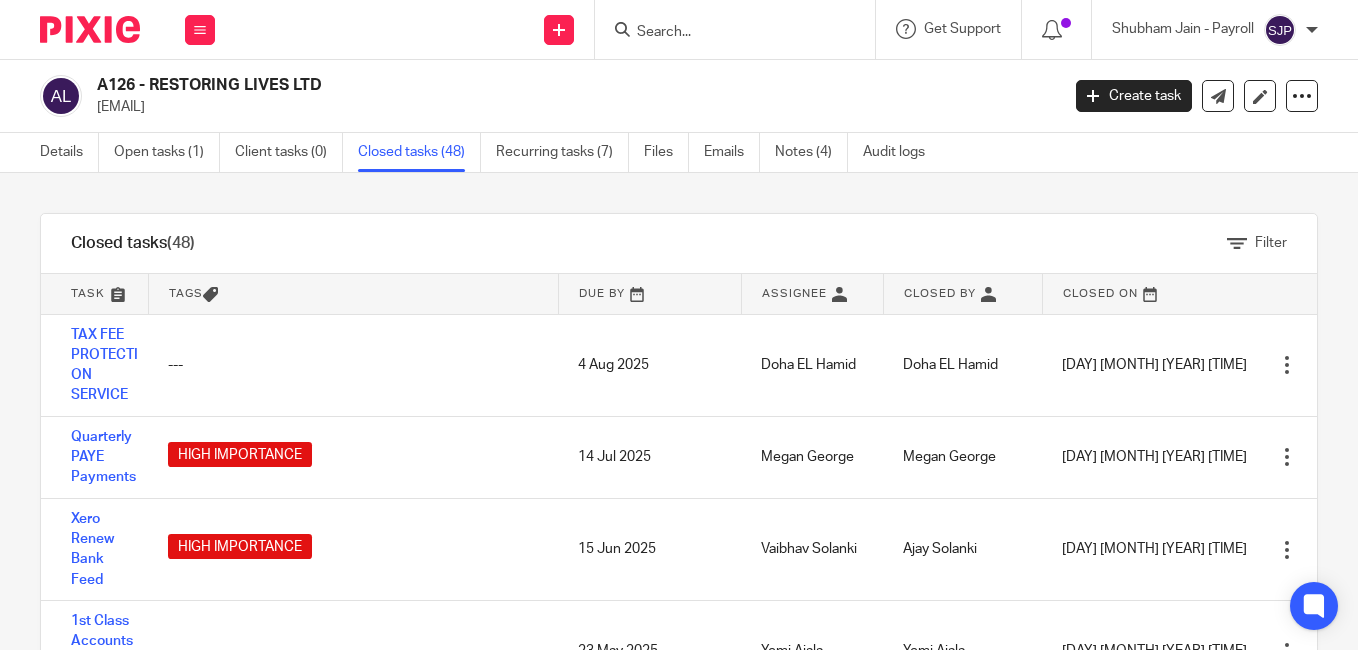 scroll, scrollTop: 0, scrollLeft: 0, axis: both 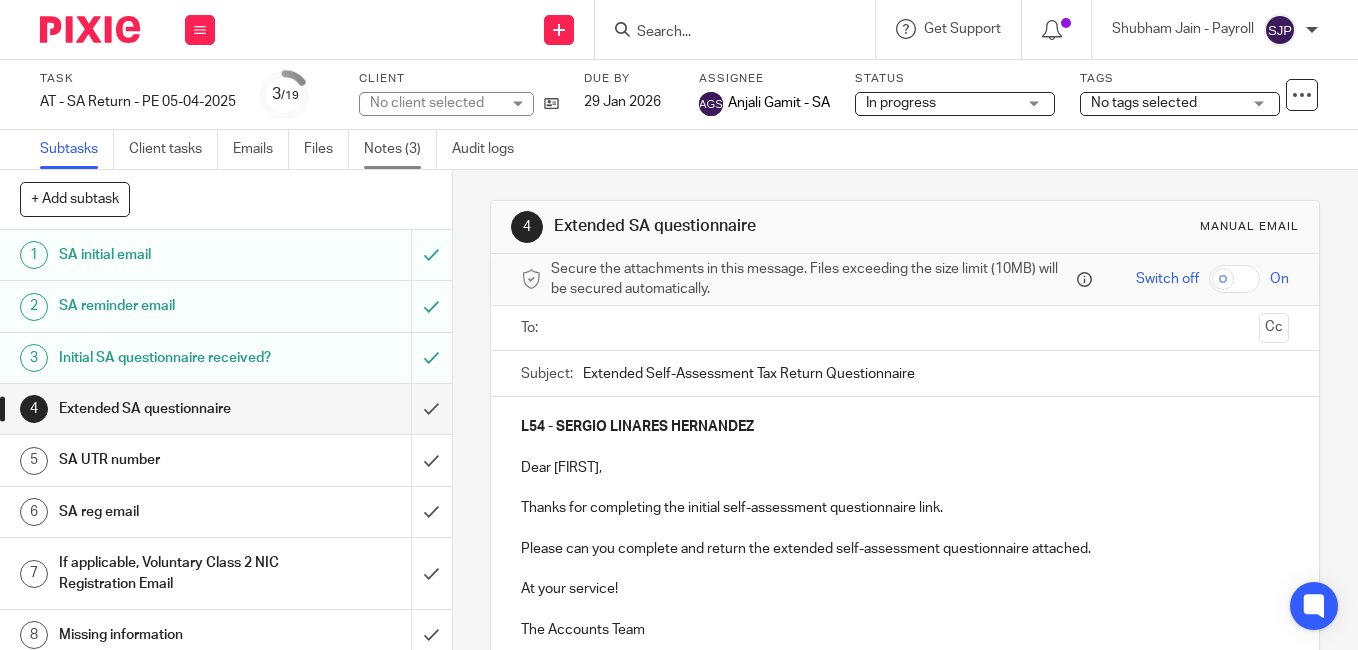 click on "Notes (3)" at bounding box center [400, 149] 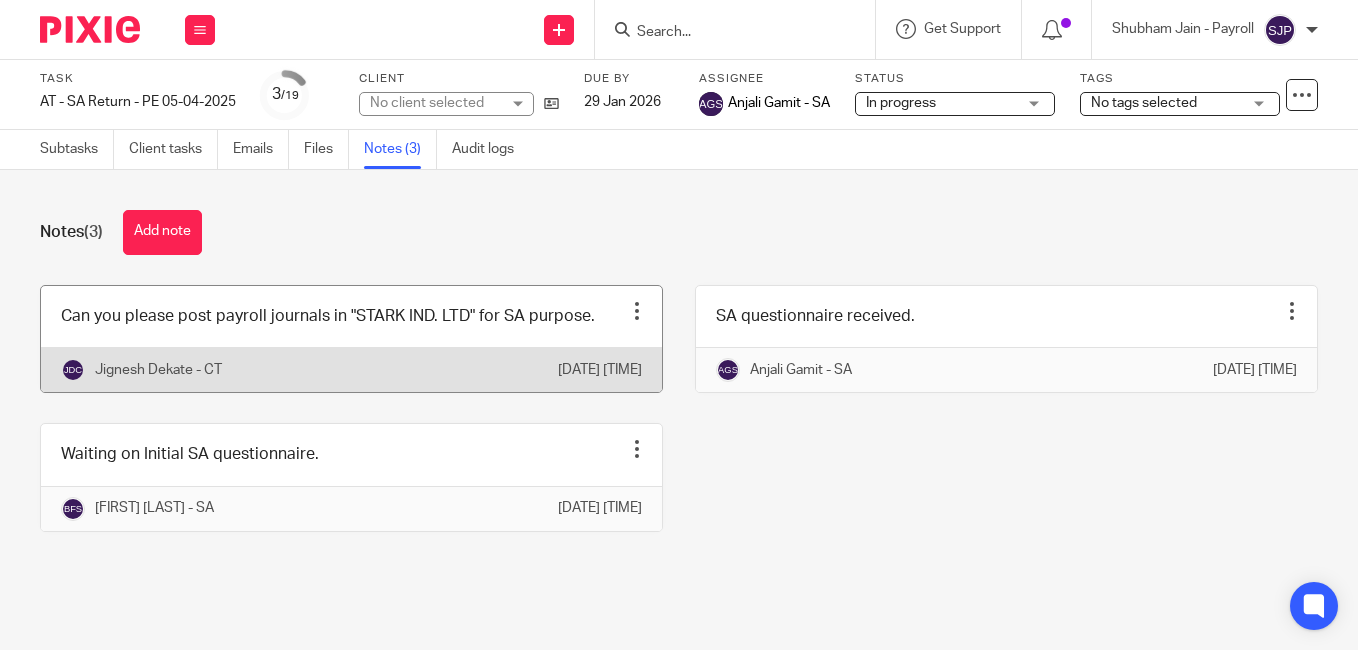 scroll, scrollTop: 0, scrollLeft: 0, axis: both 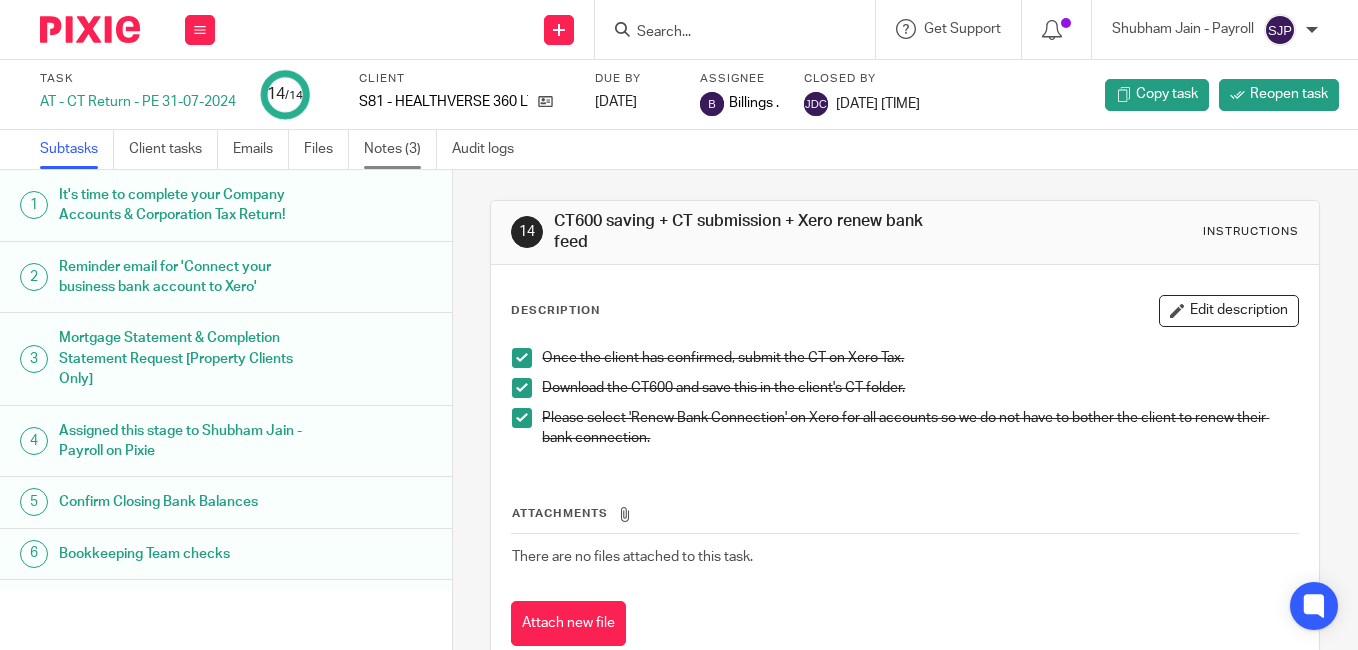 click on "Notes (3)" at bounding box center [400, 149] 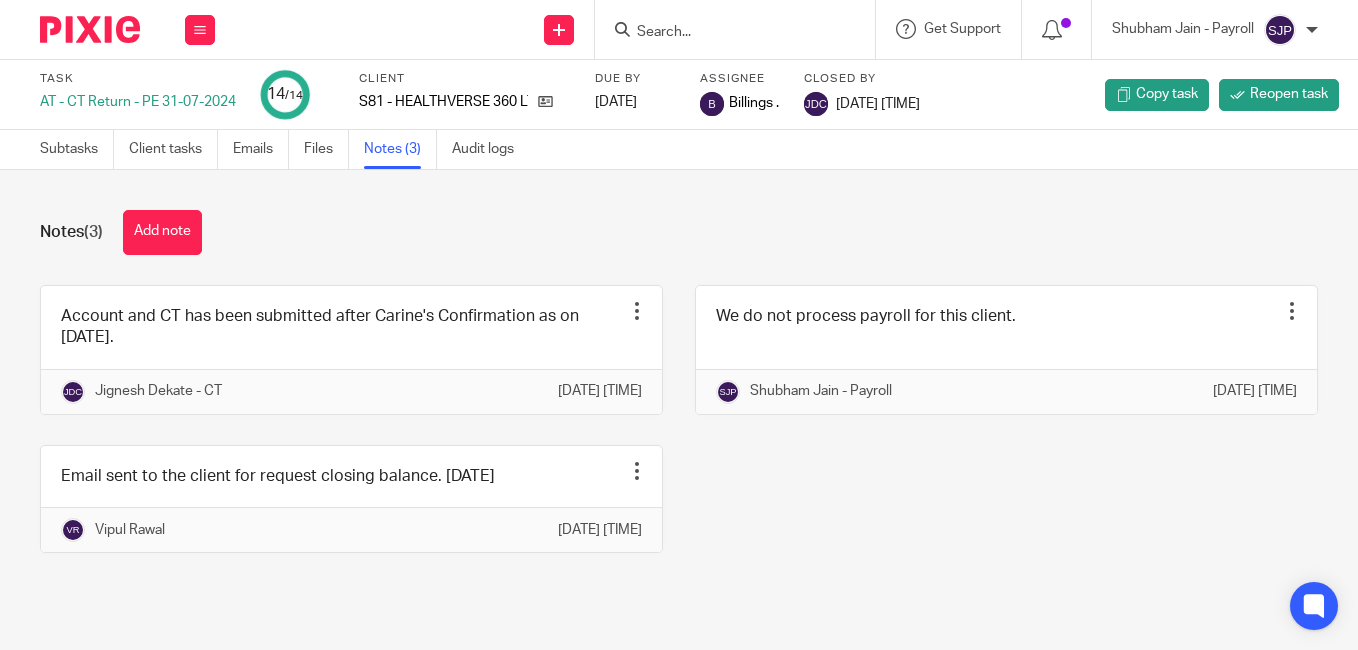 scroll, scrollTop: 0, scrollLeft: 0, axis: both 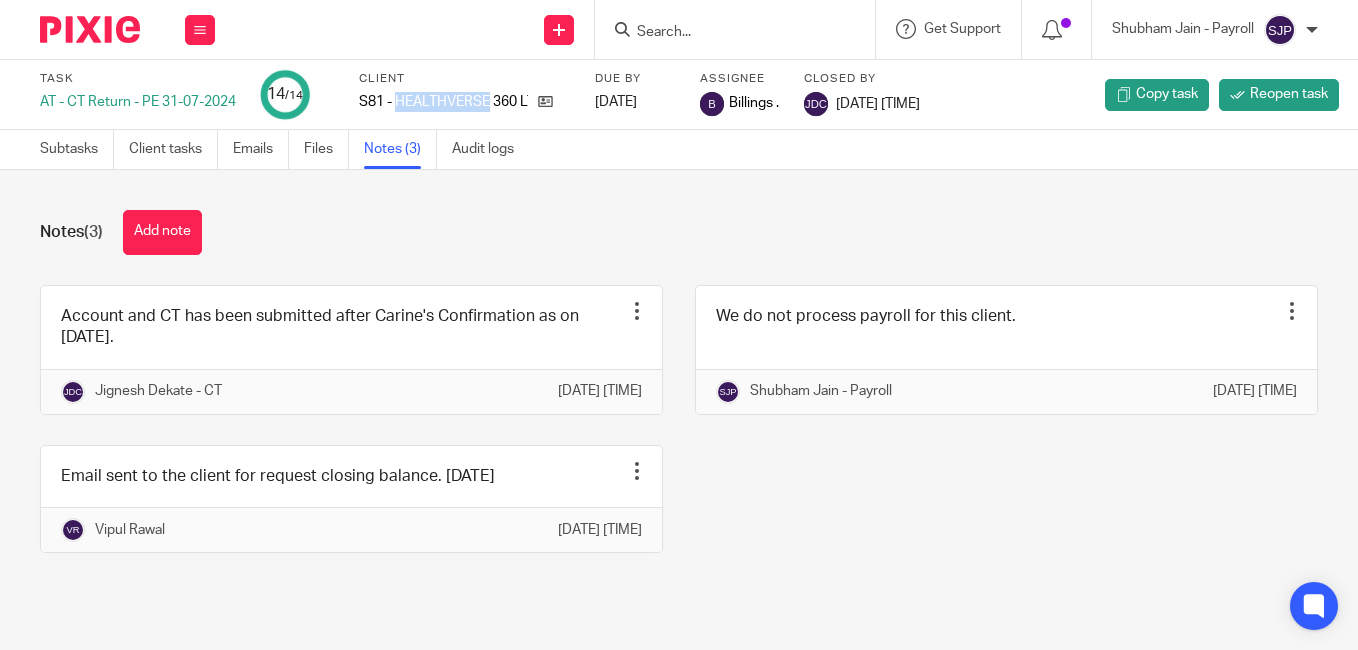 drag, startPoint x: 402, startPoint y: 112, endPoint x: 490, endPoint y: 112, distance: 88 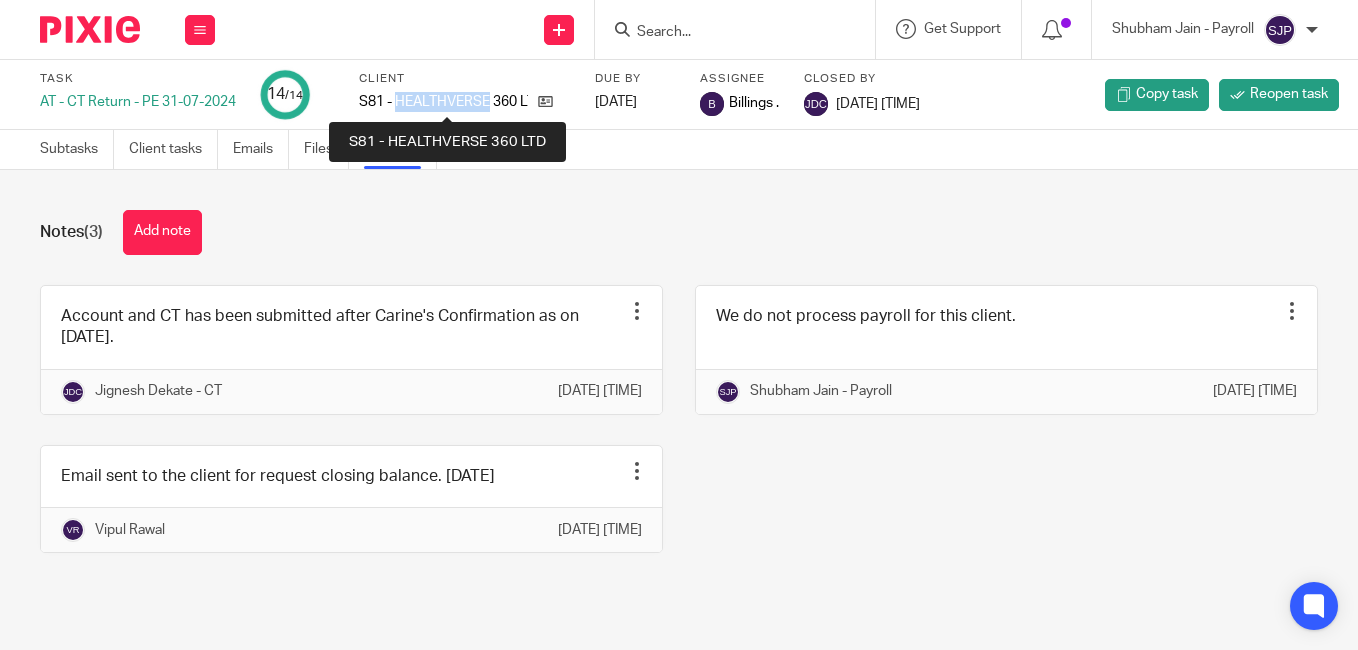 click on "S81 - HEALTHVERSE 360 LTD" at bounding box center [443, 102] 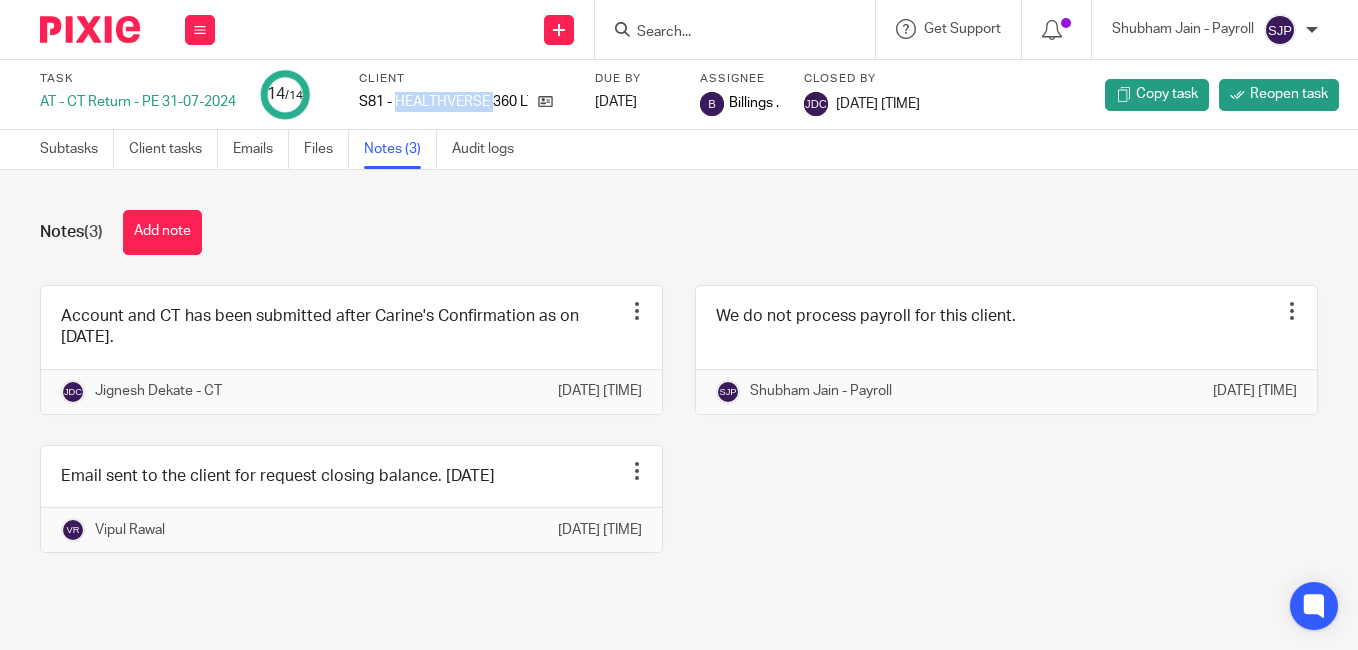 click on "S81 - HEALTHVERSE 360 LTD" at bounding box center [443, 102] 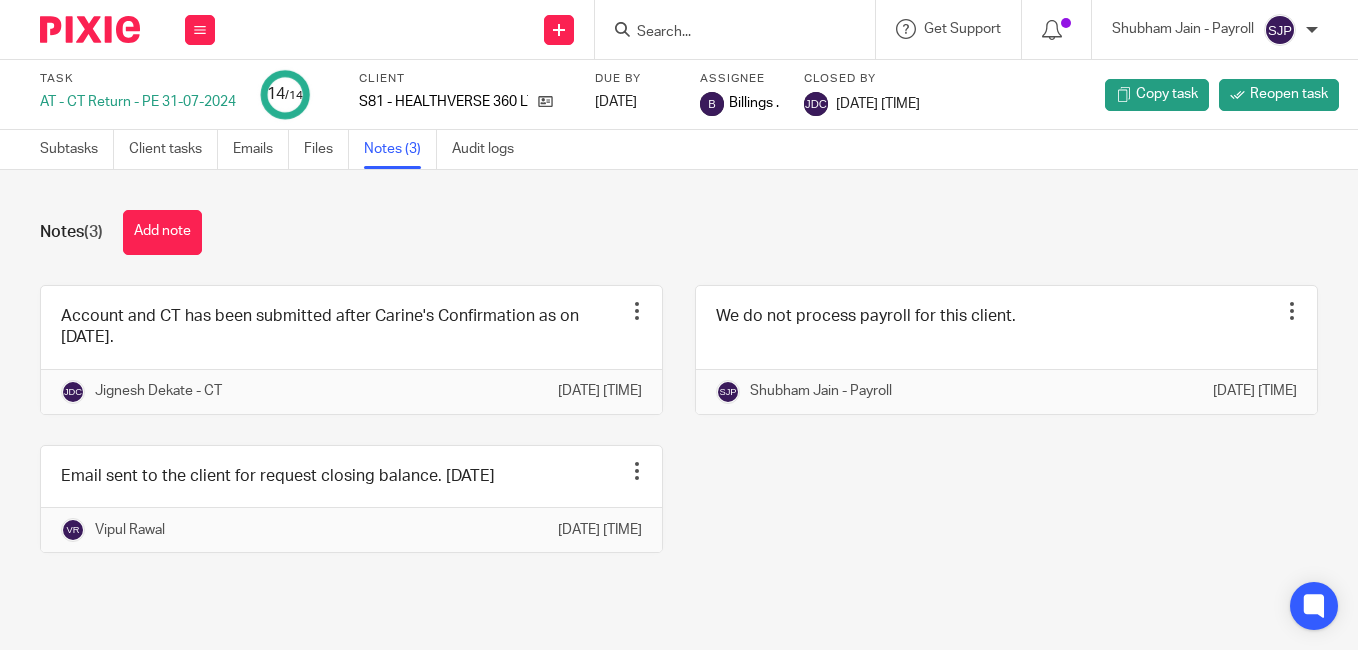 scroll, scrollTop: 0, scrollLeft: 0, axis: both 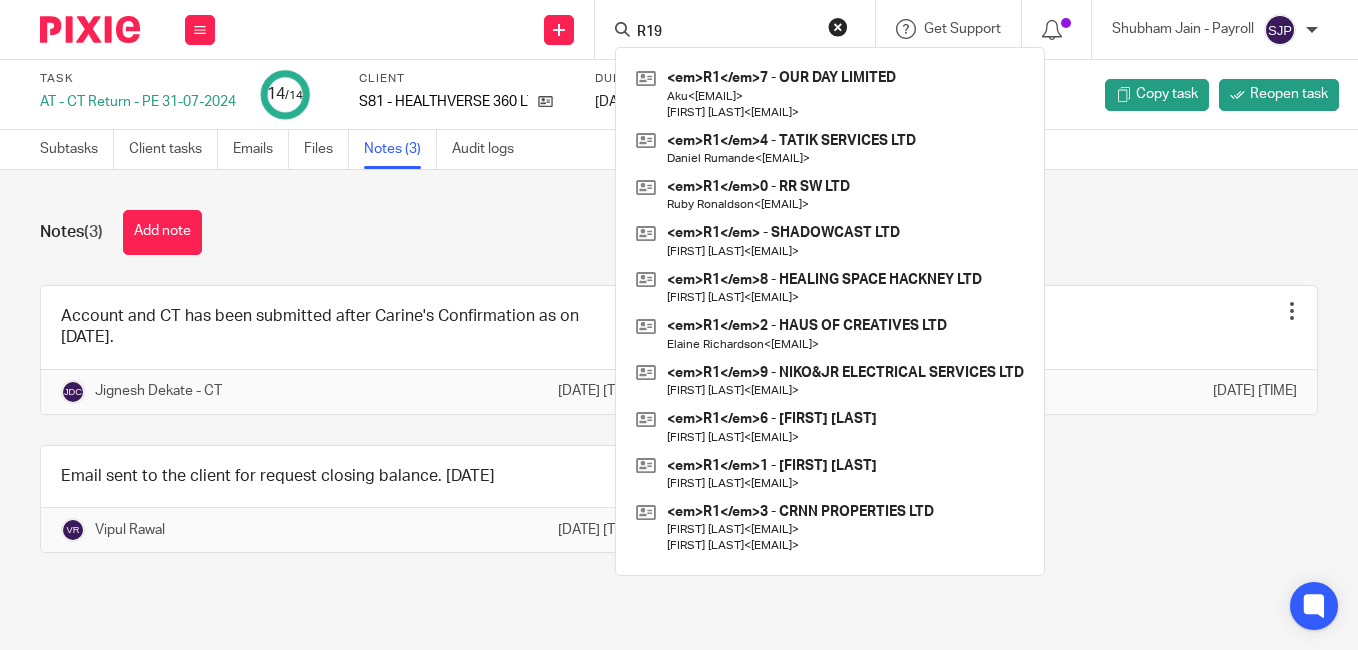 type on "R19" 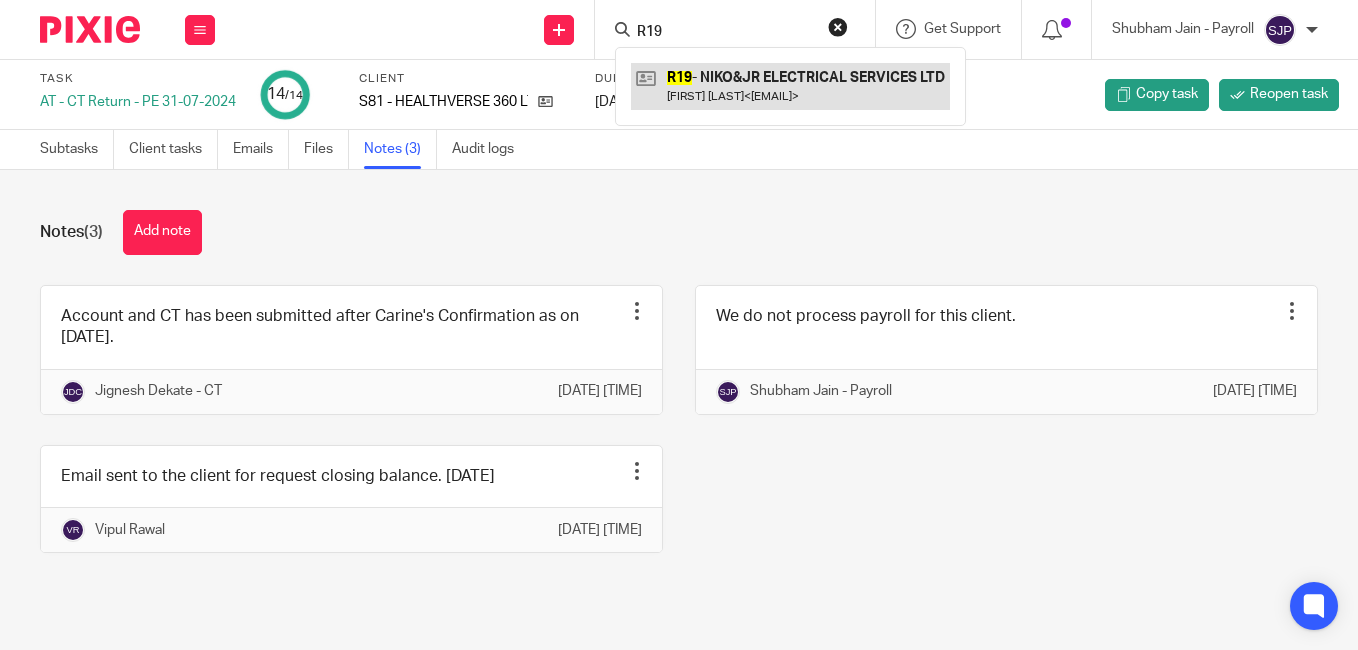 click at bounding box center [790, 86] 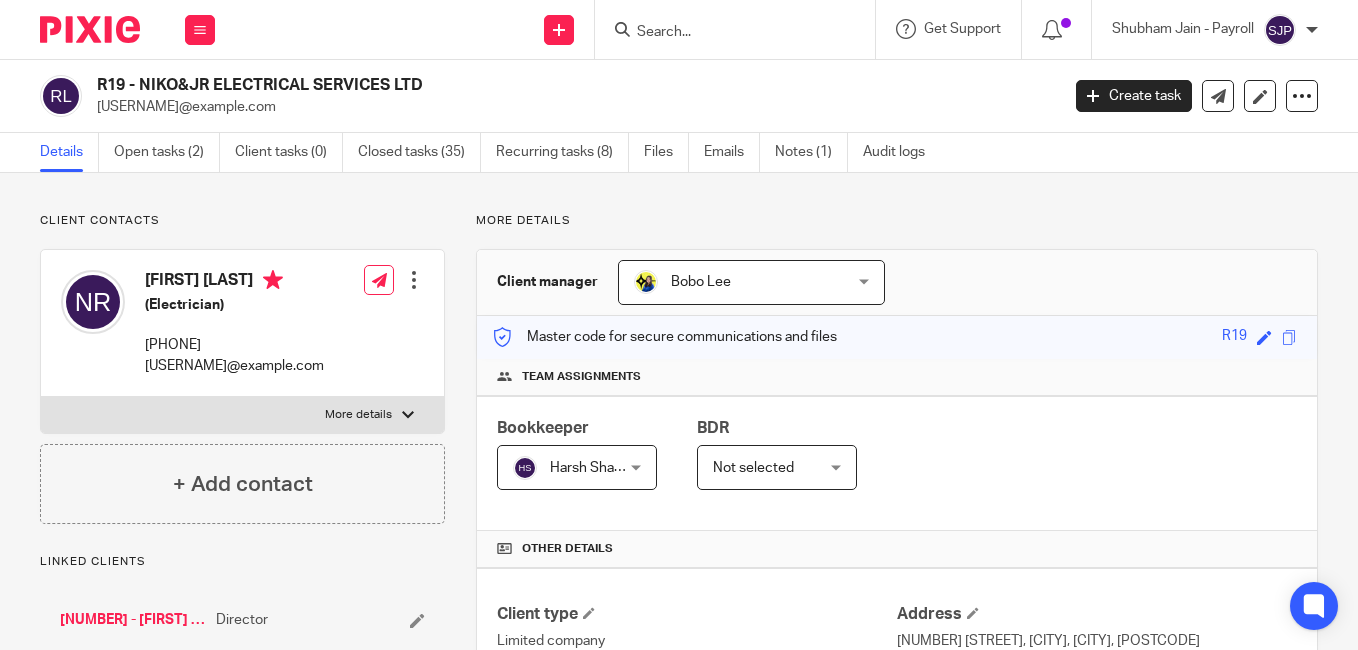 scroll, scrollTop: 0, scrollLeft: 0, axis: both 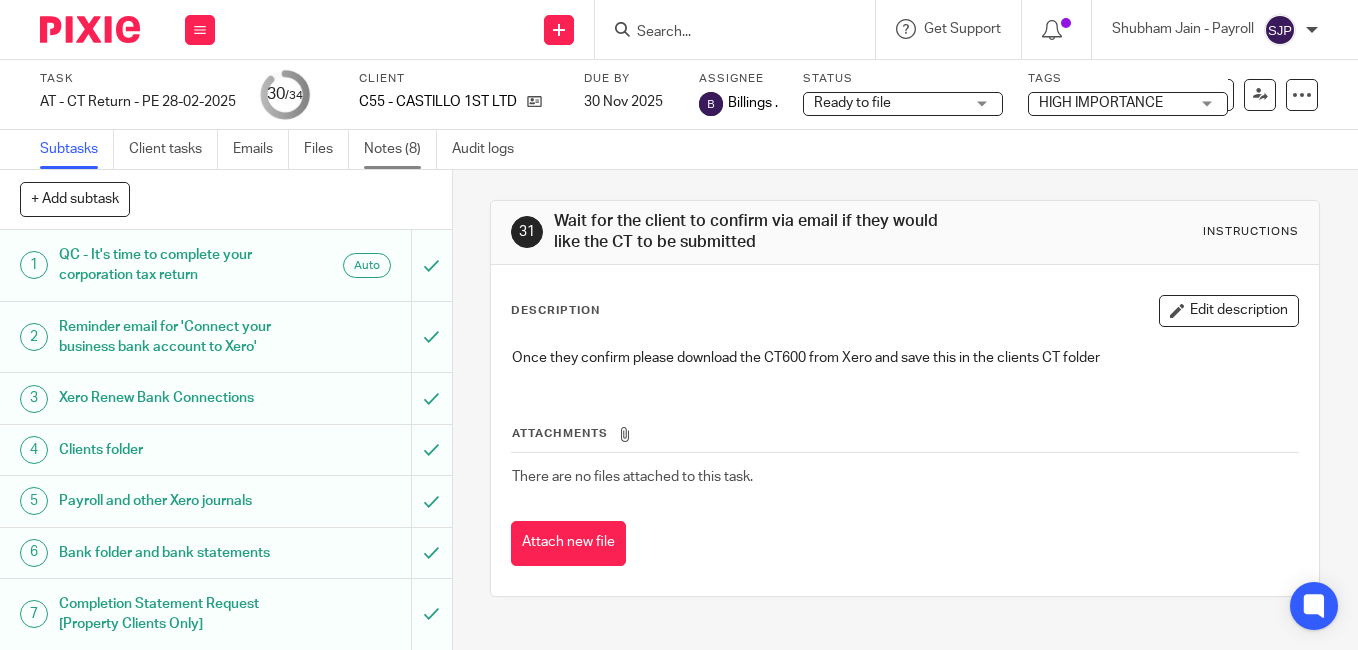 click on "Notes (8)" at bounding box center [400, 149] 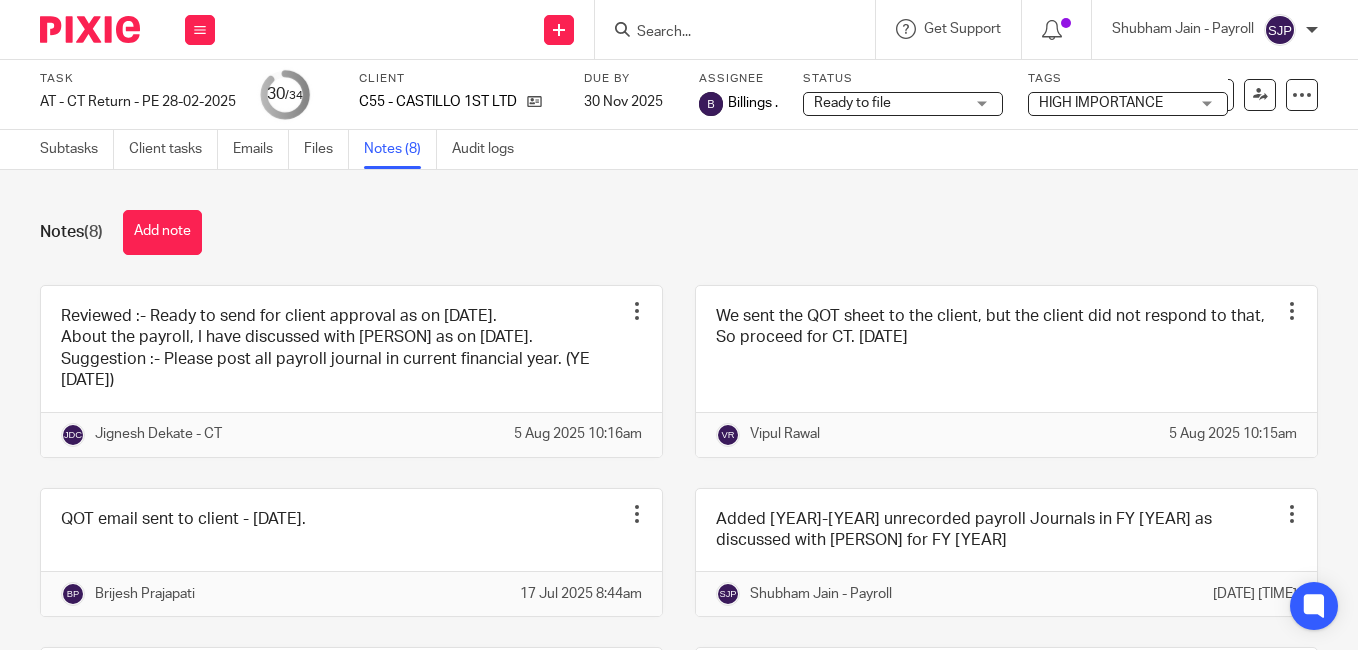scroll, scrollTop: 0, scrollLeft: 0, axis: both 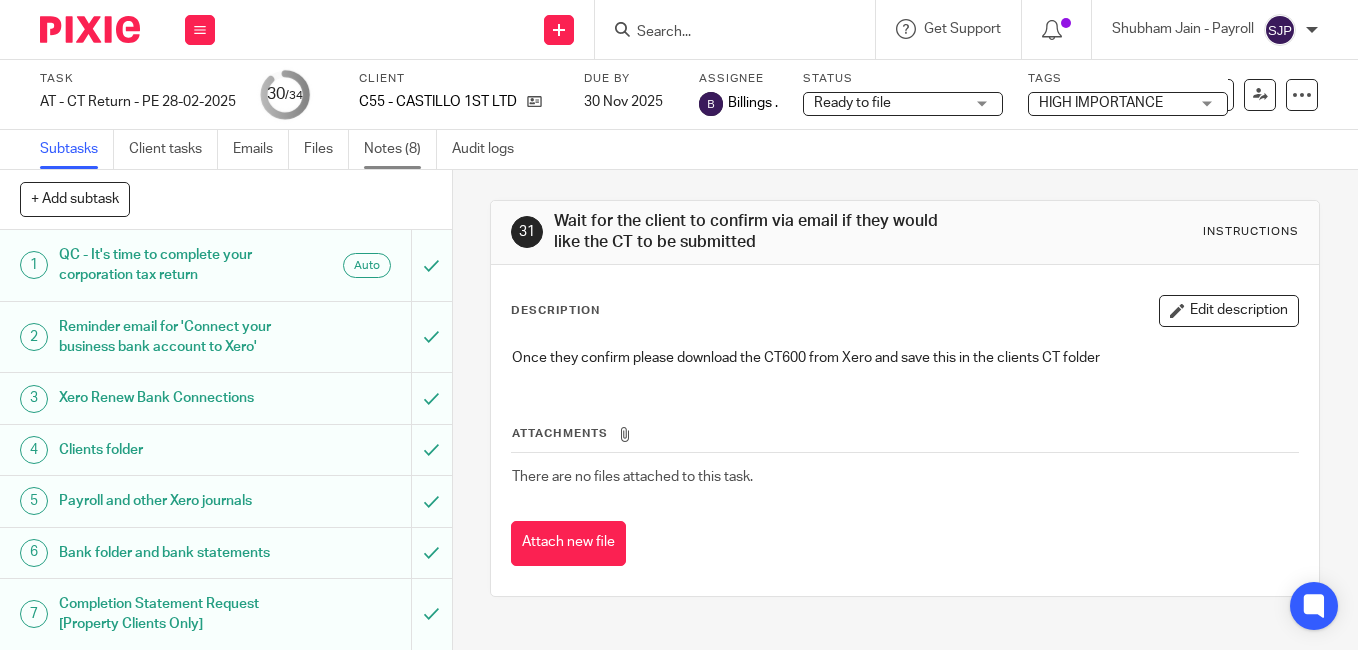click on "Notes (8)" at bounding box center [400, 149] 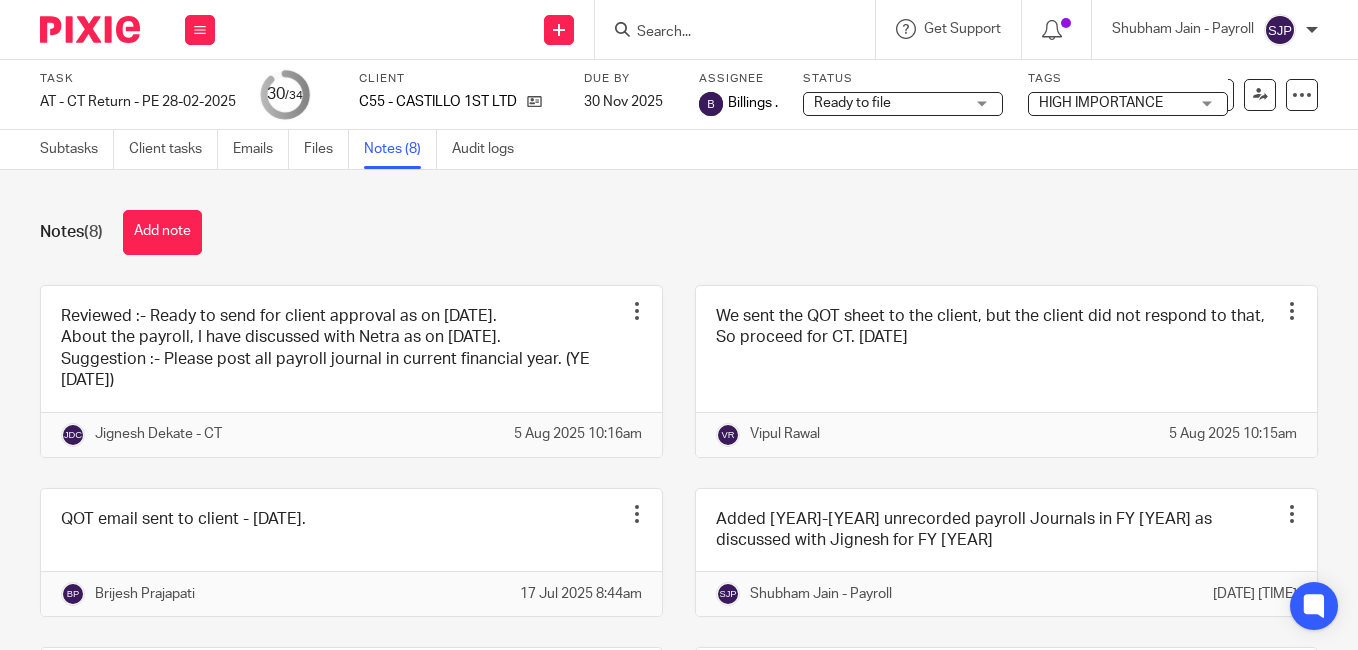scroll, scrollTop: 0, scrollLeft: 0, axis: both 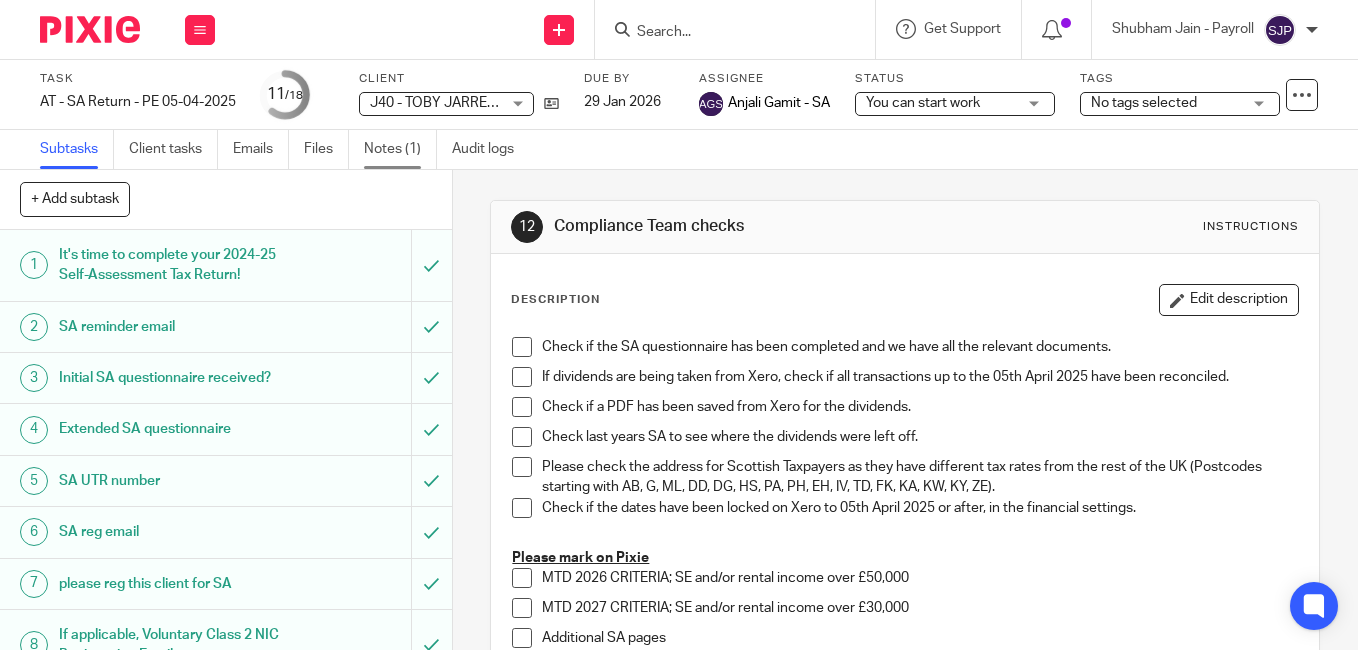 click on "Notes (1)" at bounding box center (400, 149) 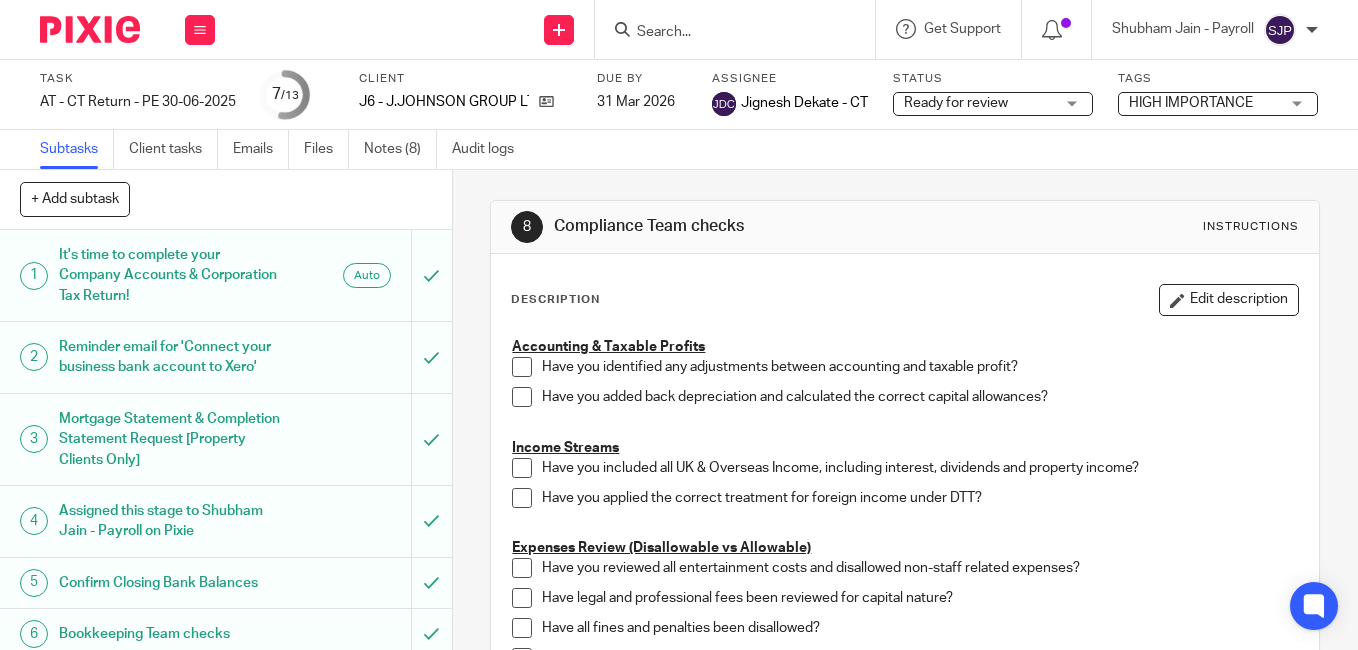 scroll, scrollTop: 0, scrollLeft: 0, axis: both 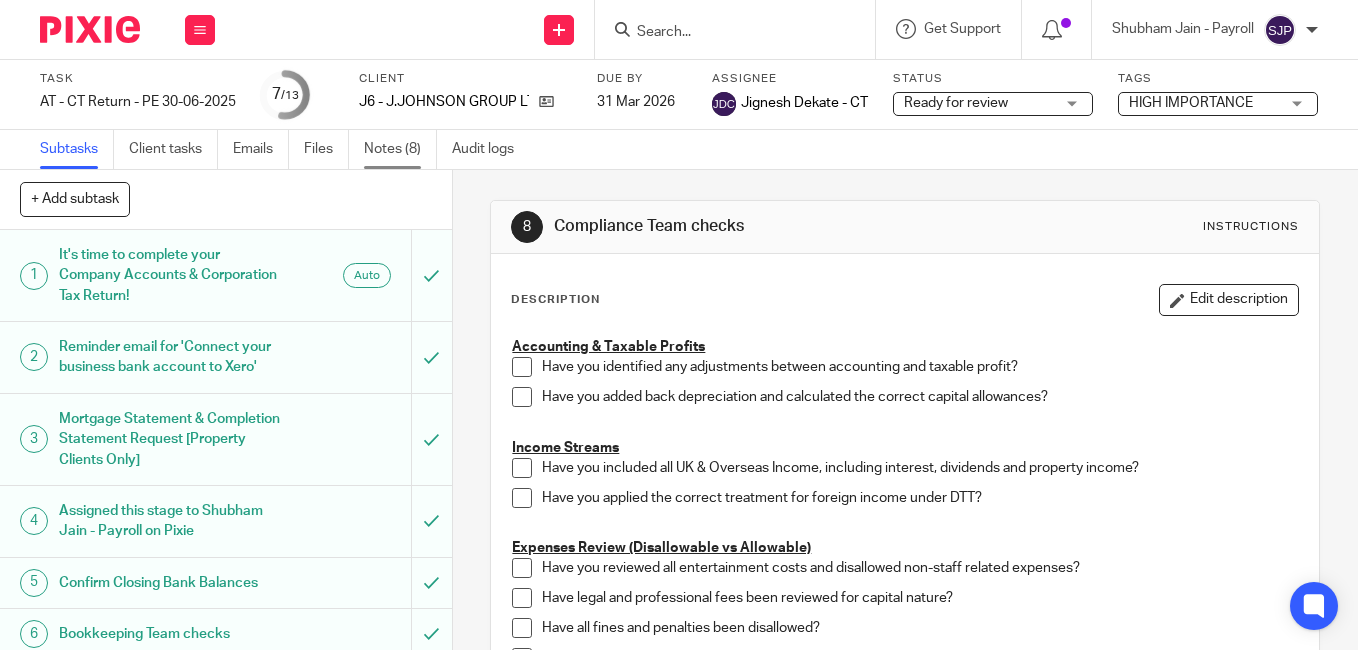 click on "Notes (8)" at bounding box center (400, 149) 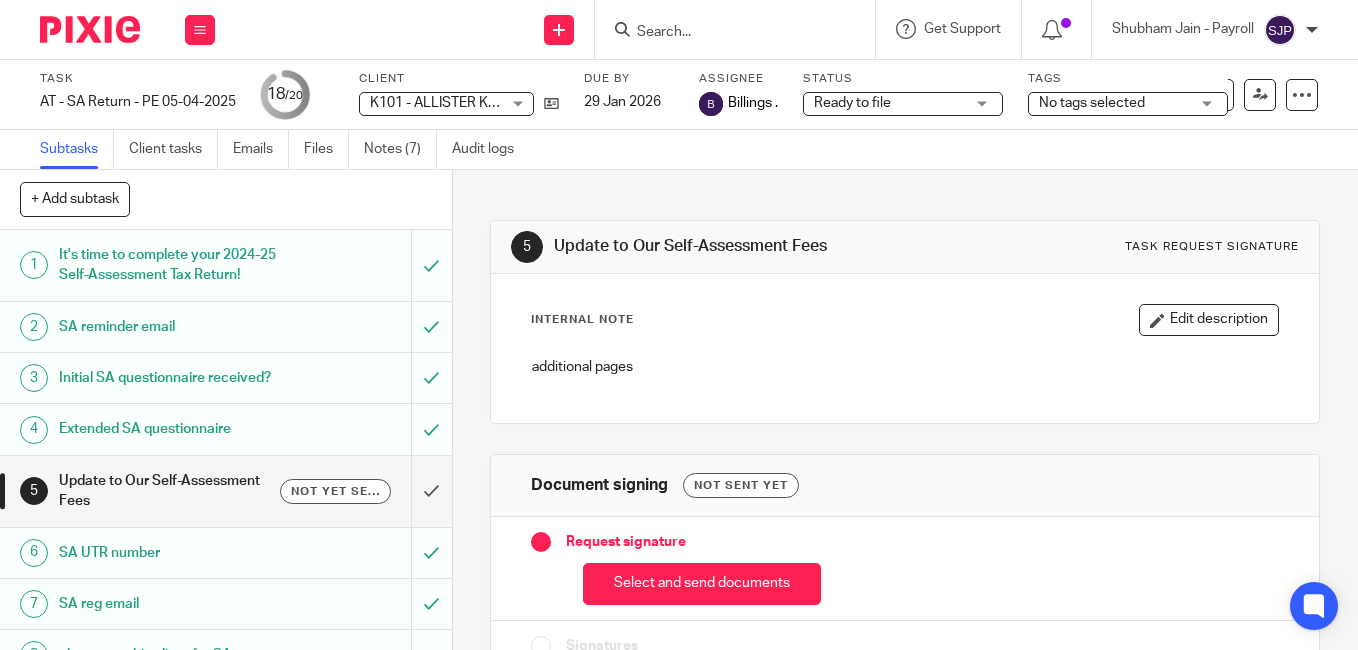 scroll, scrollTop: 0, scrollLeft: 0, axis: both 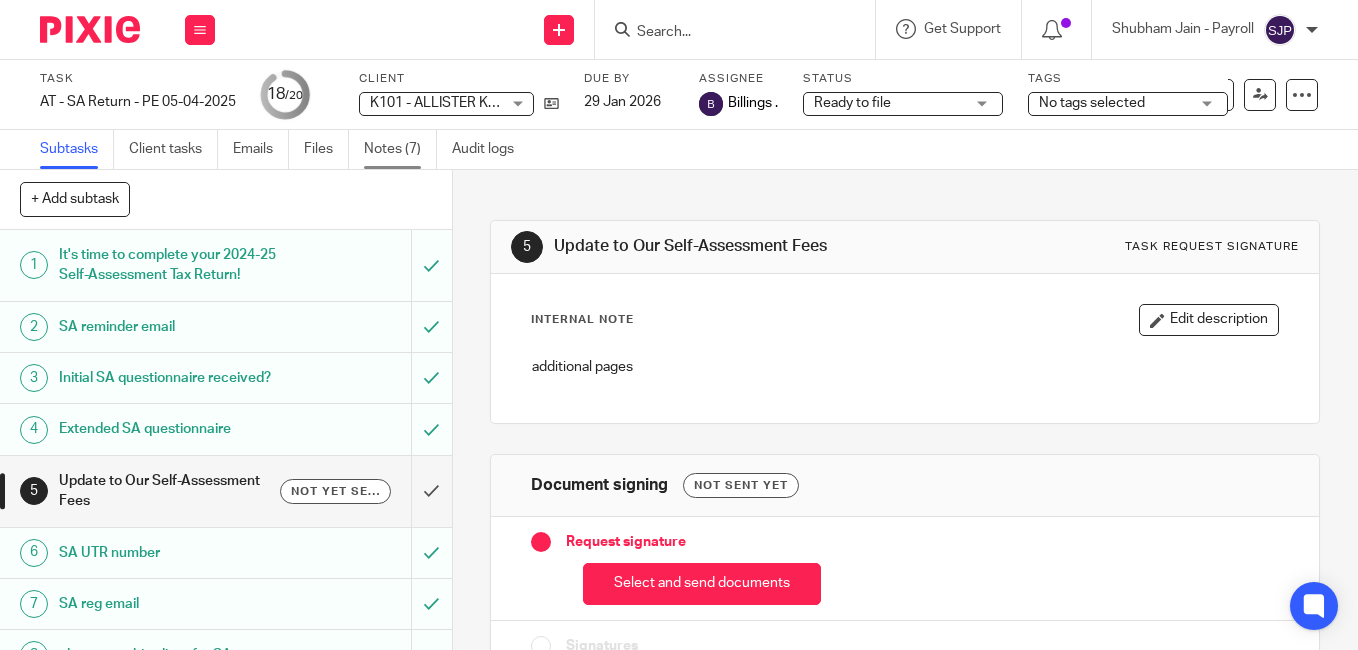 click on "Notes (7)" at bounding box center (400, 149) 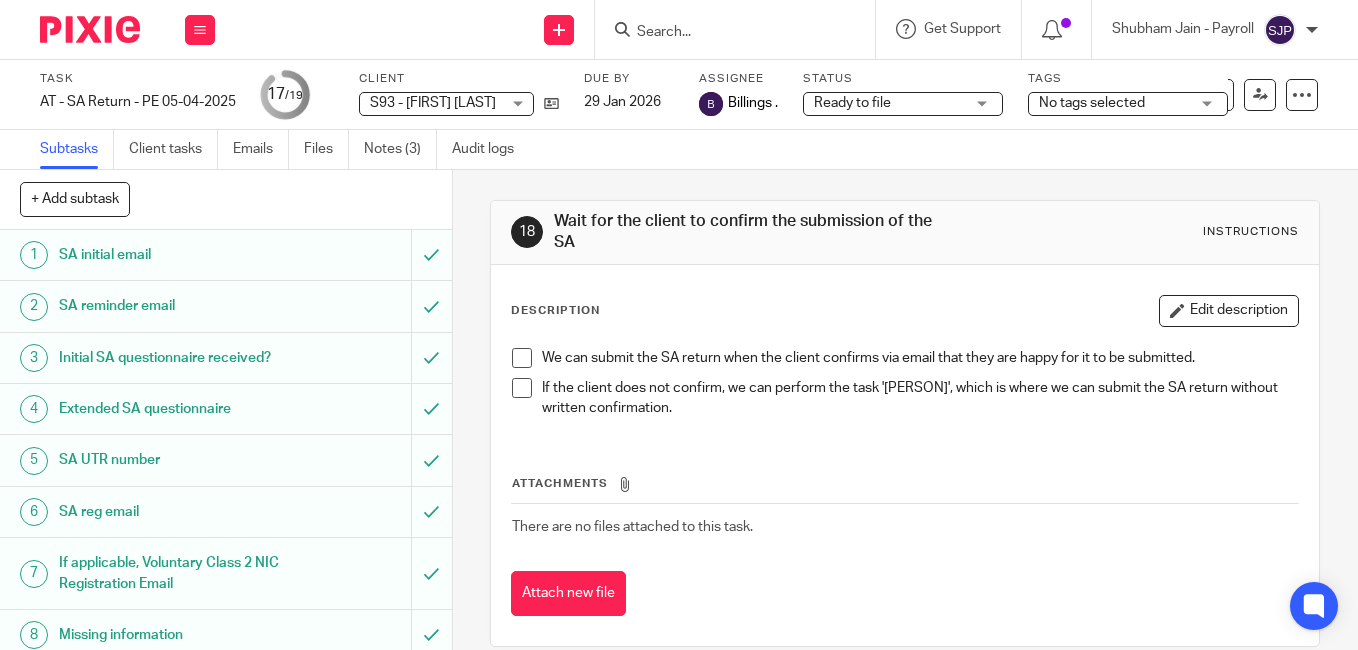 scroll, scrollTop: 0, scrollLeft: 0, axis: both 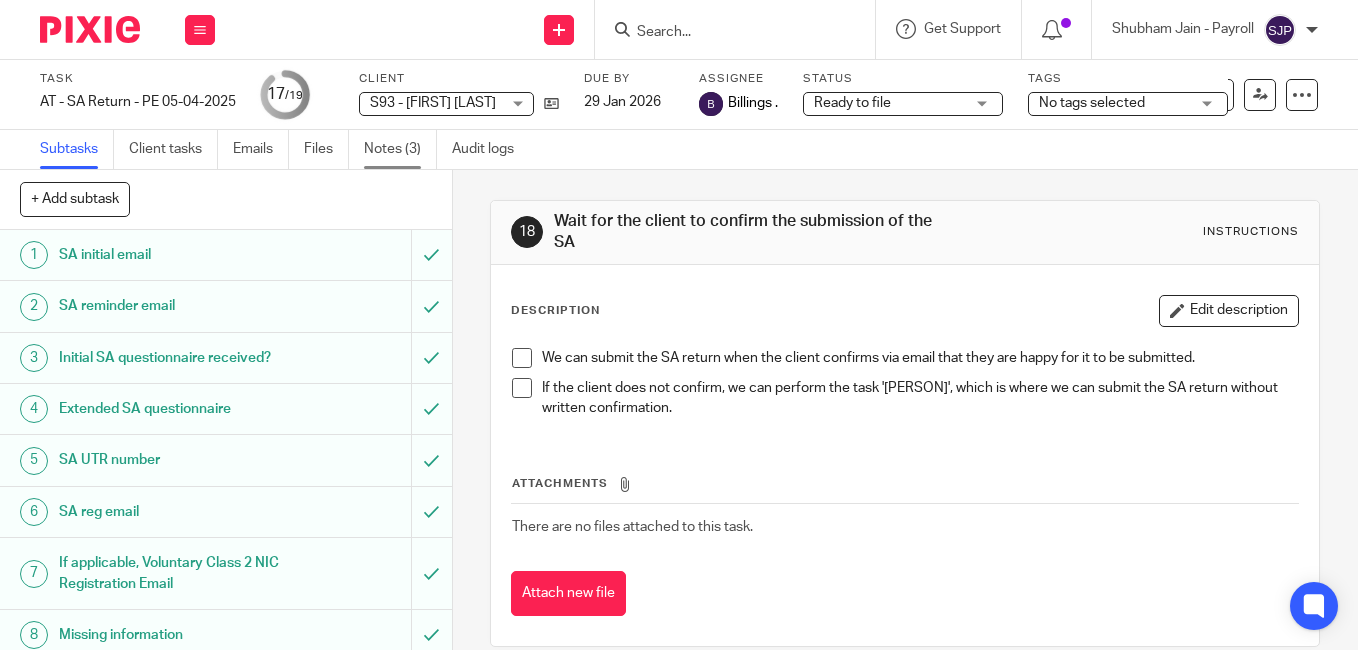 click on "Notes (3)" at bounding box center (400, 149) 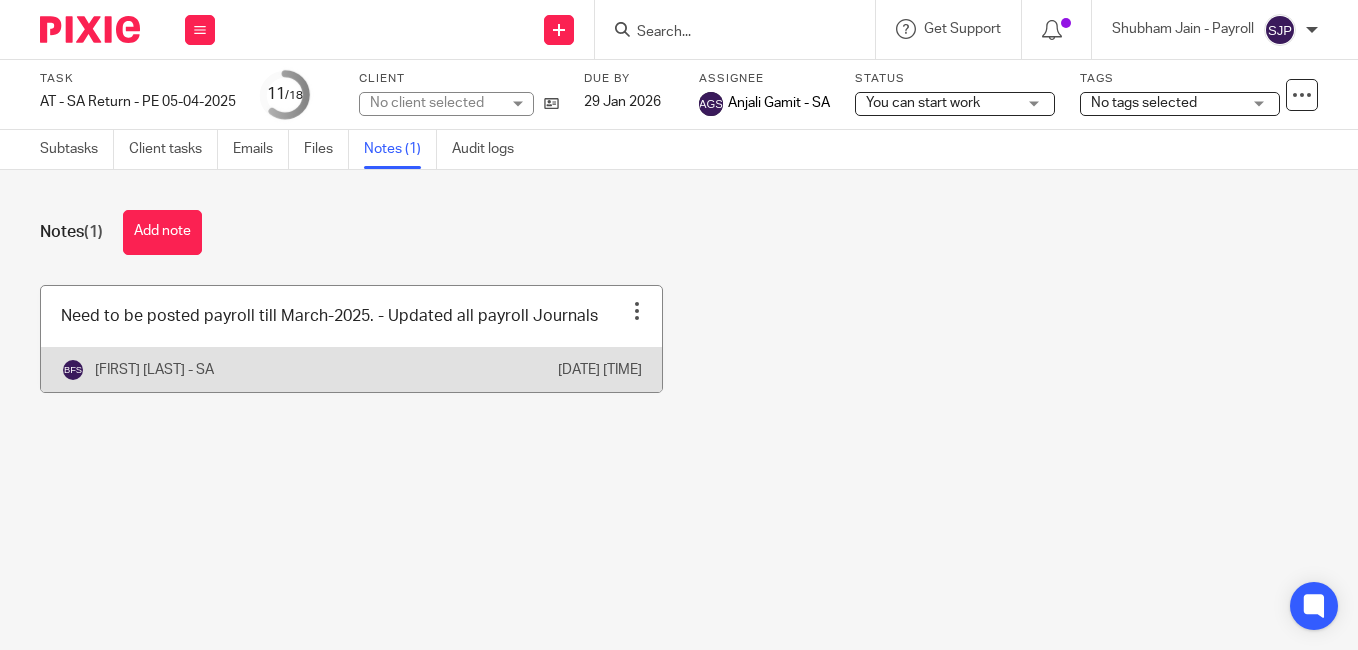 scroll, scrollTop: 0, scrollLeft: 0, axis: both 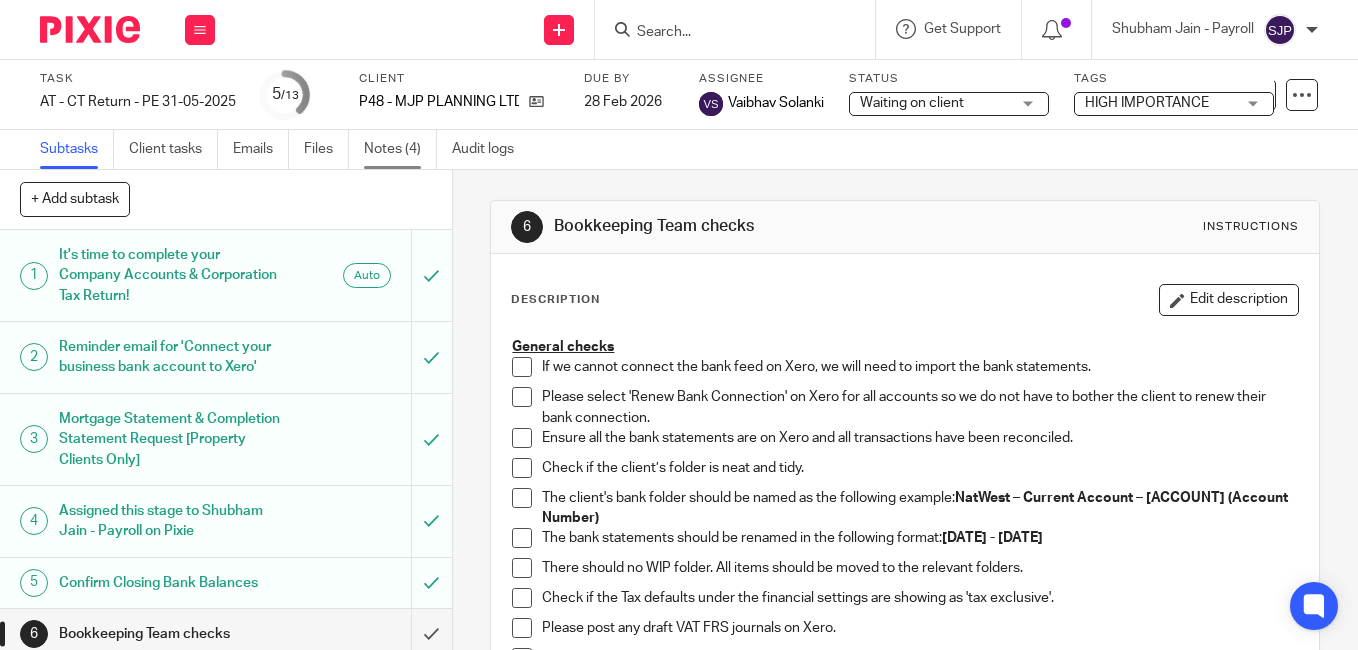 click on "Notes (4)" at bounding box center [400, 149] 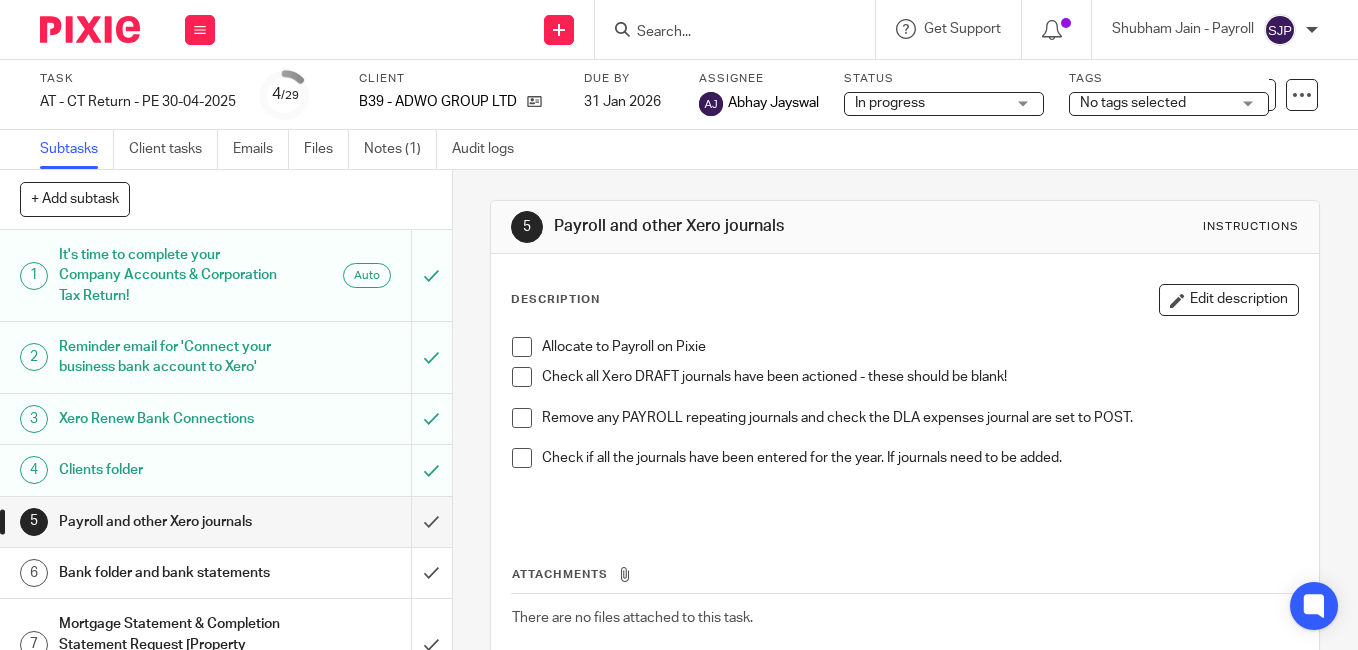 scroll, scrollTop: 0, scrollLeft: 0, axis: both 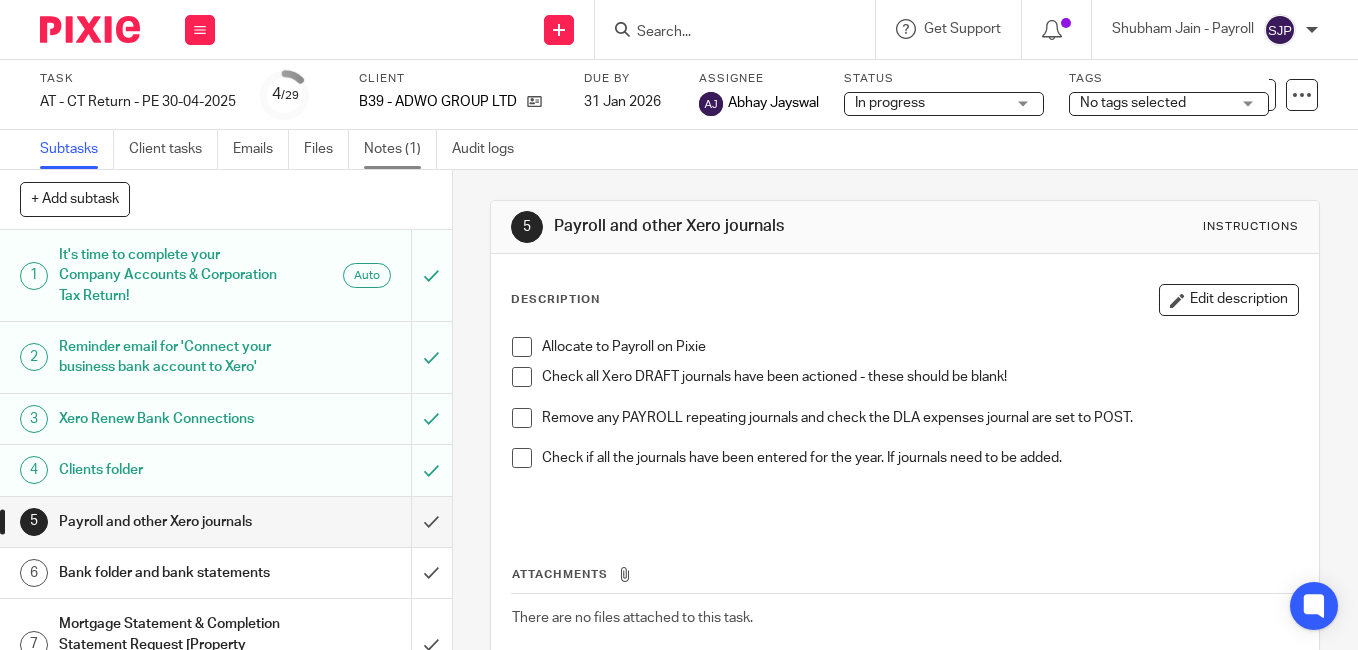 click on "Notes (1)" at bounding box center [400, 149] 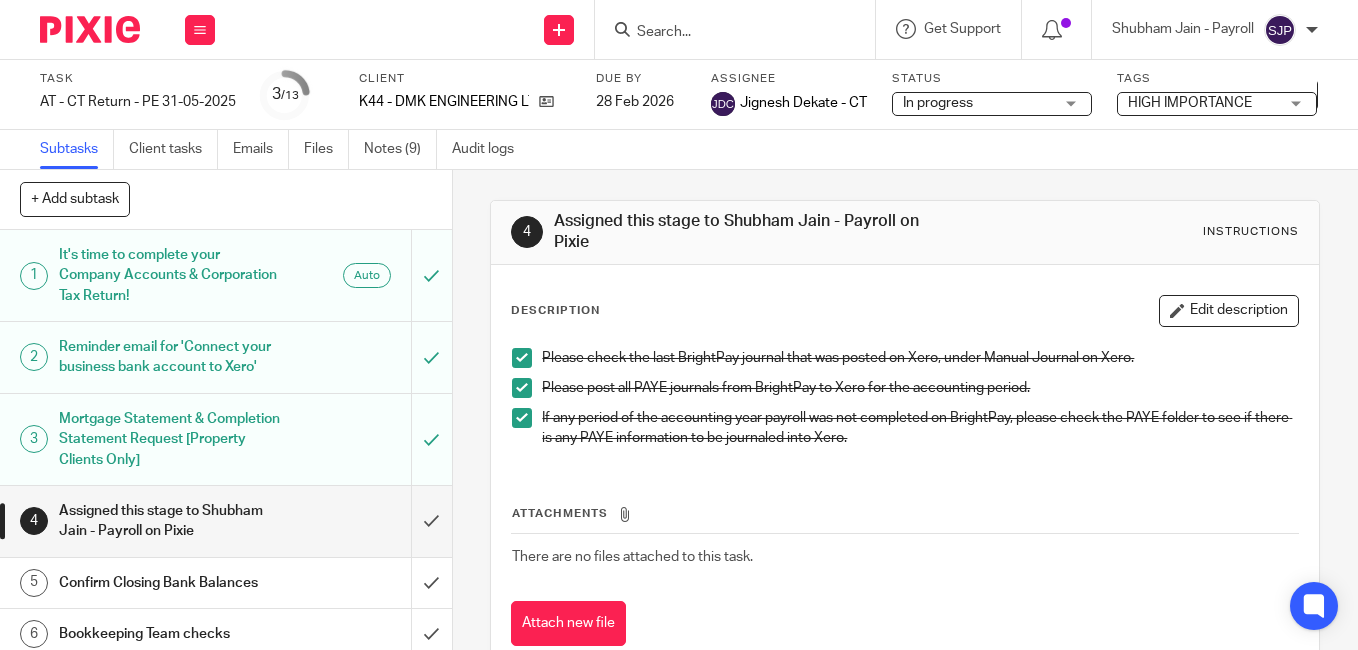 scroll, scrollTop: 0, scrollLeft: 0, axis: both 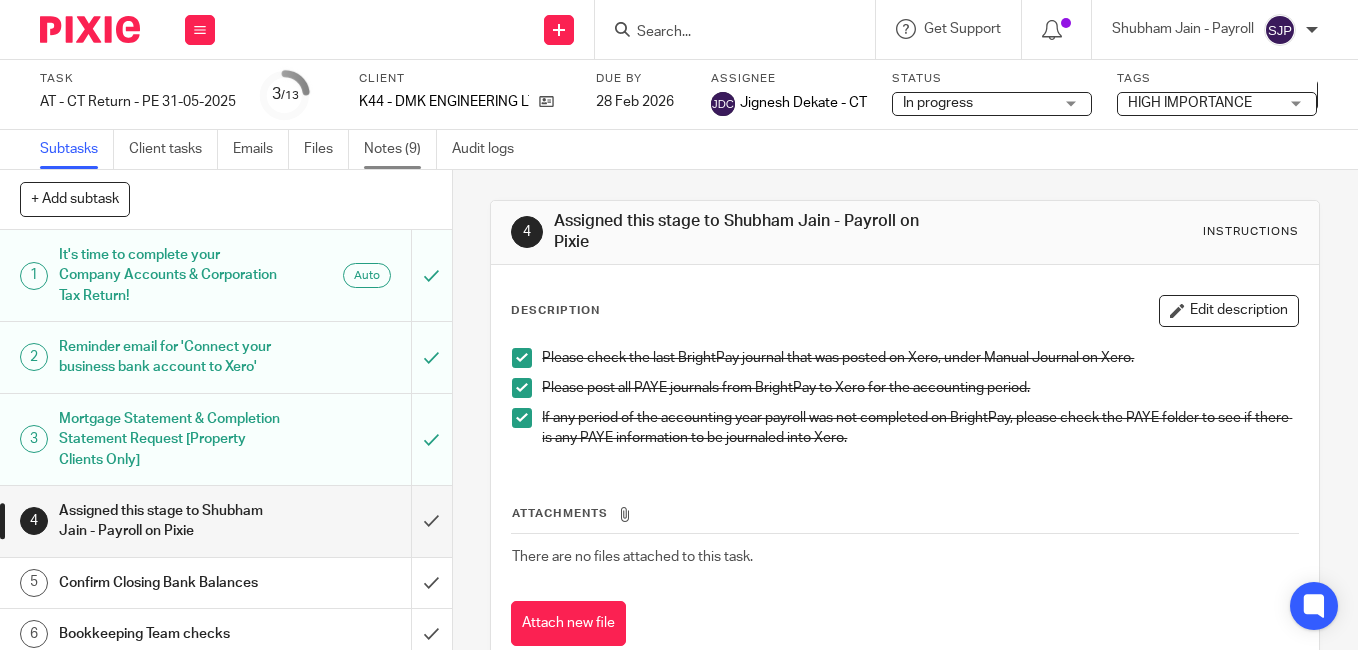 click on "Notes (9)" at bounding box center (400, 149) 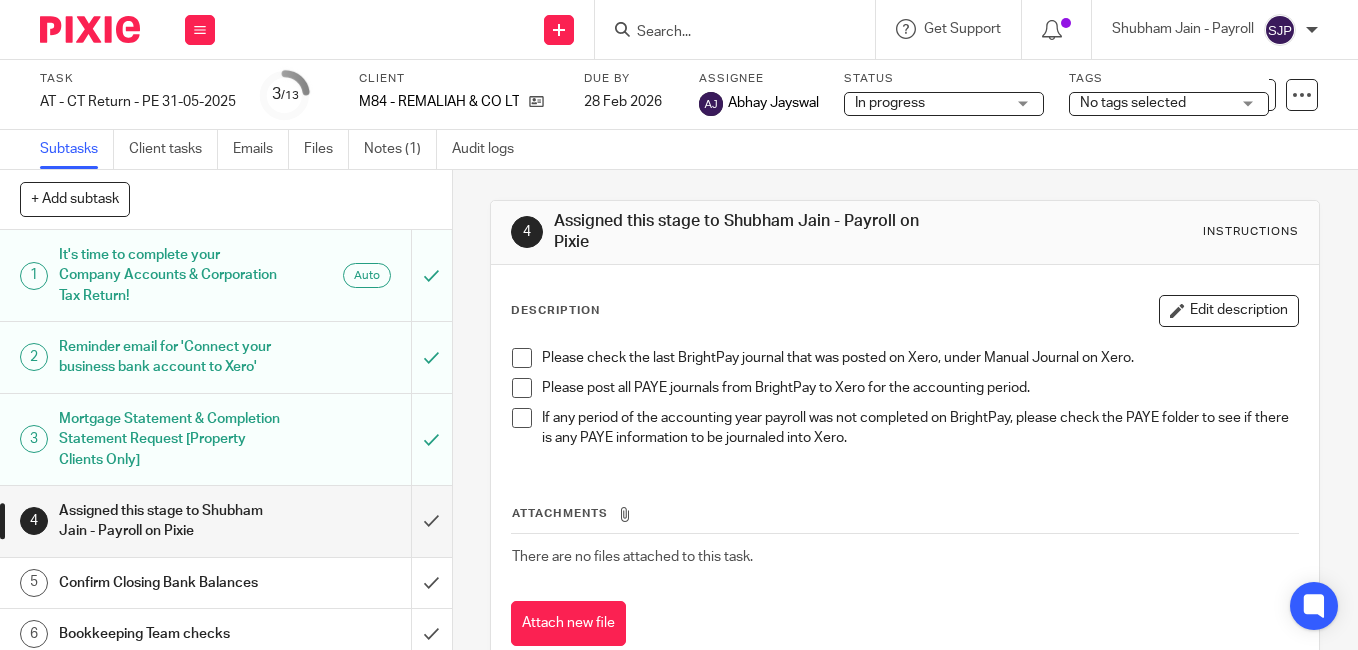 scroll, scrollTop: 0, scrollLeft: 0, axis: both 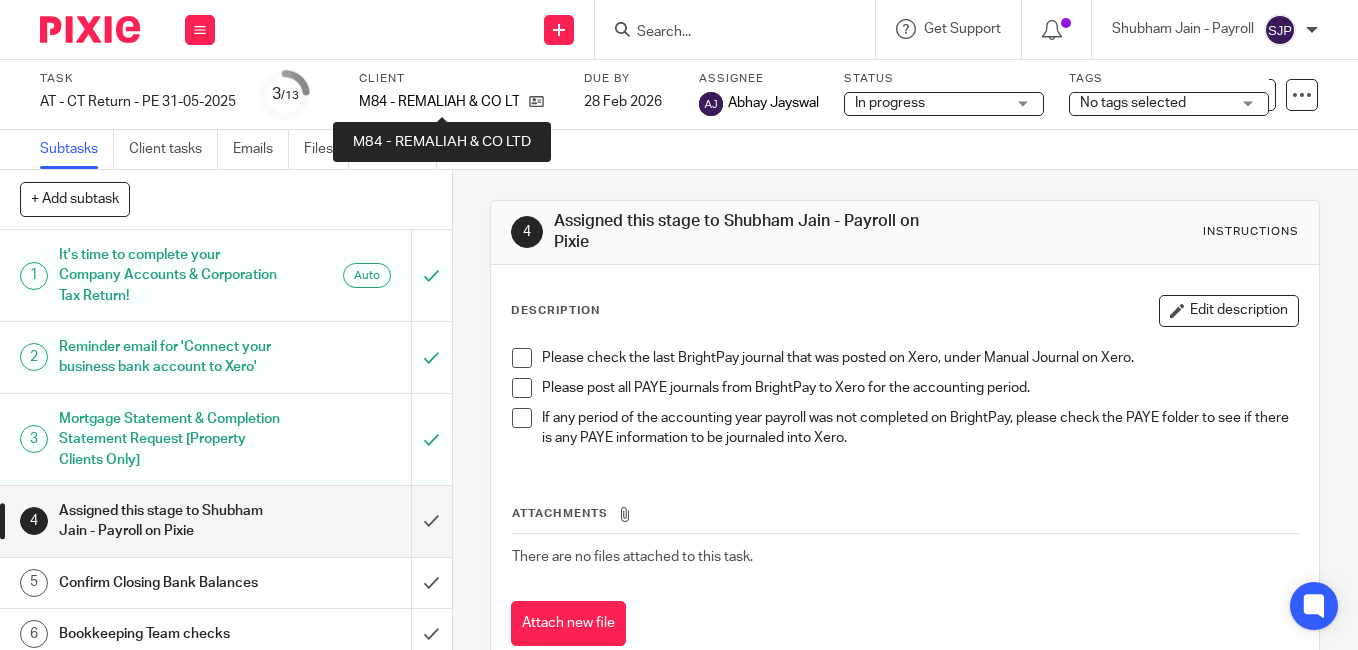 click on "M84 - REMALIAH & CO LTD" at bounding box center [439, 102] 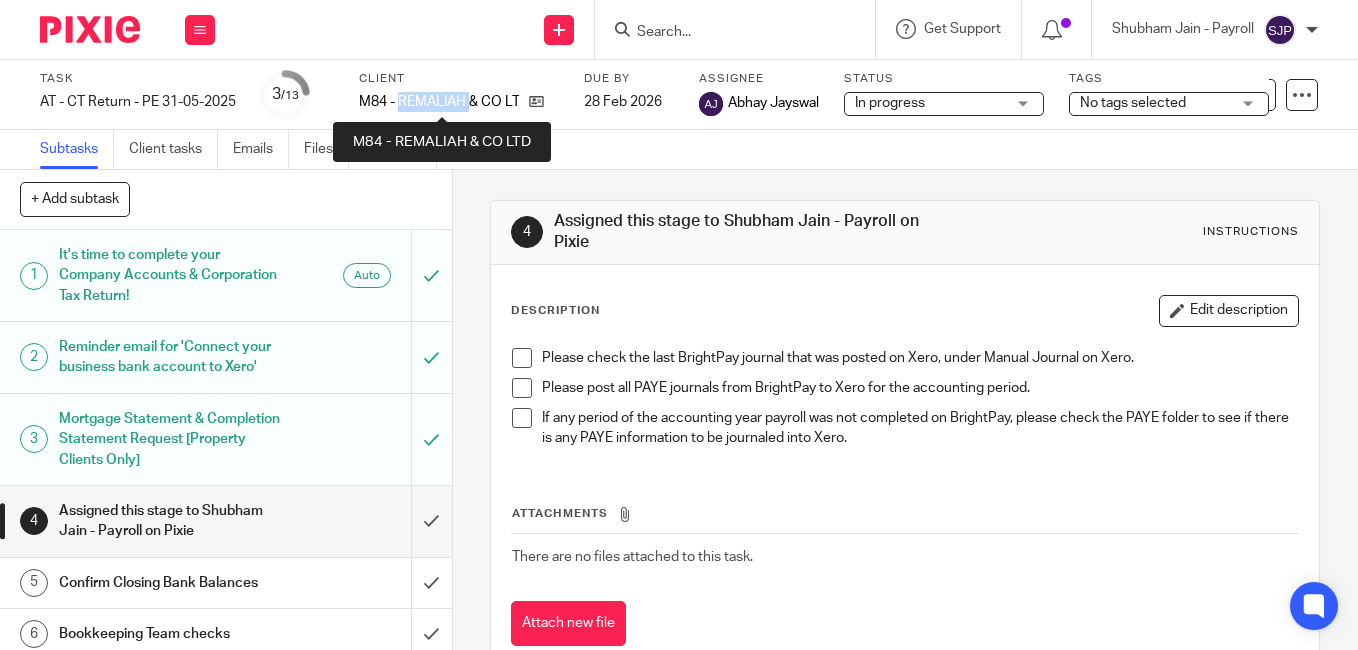 click on "M84 - REMALIAH & CO LTD" at bounding box center (439, 102) 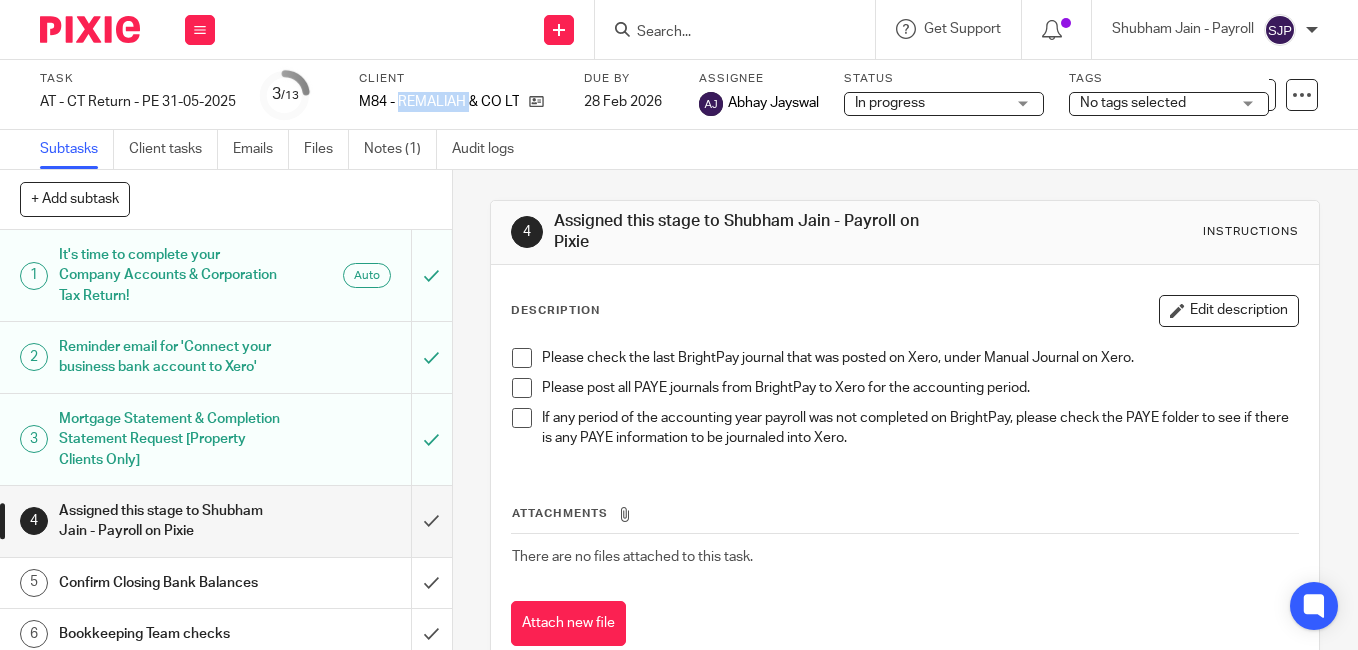 copy on "[LAST]" 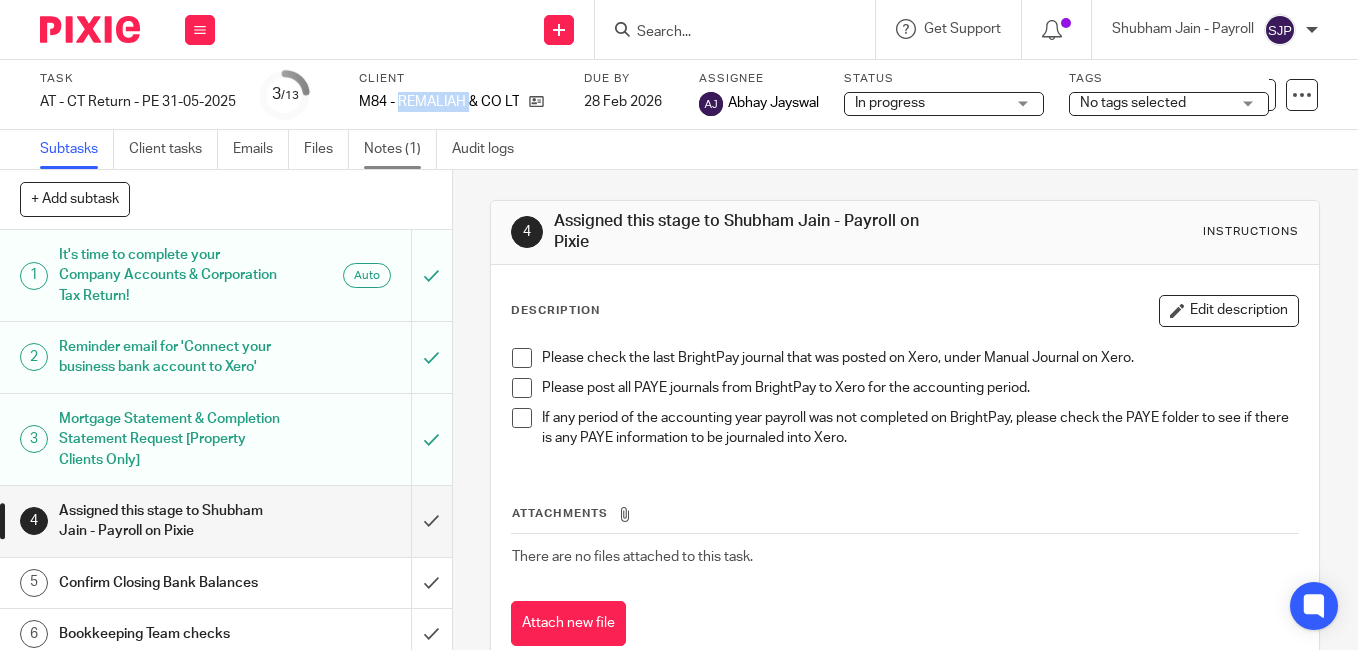 click on "Notes (1)" at bounding box center [400, 149] 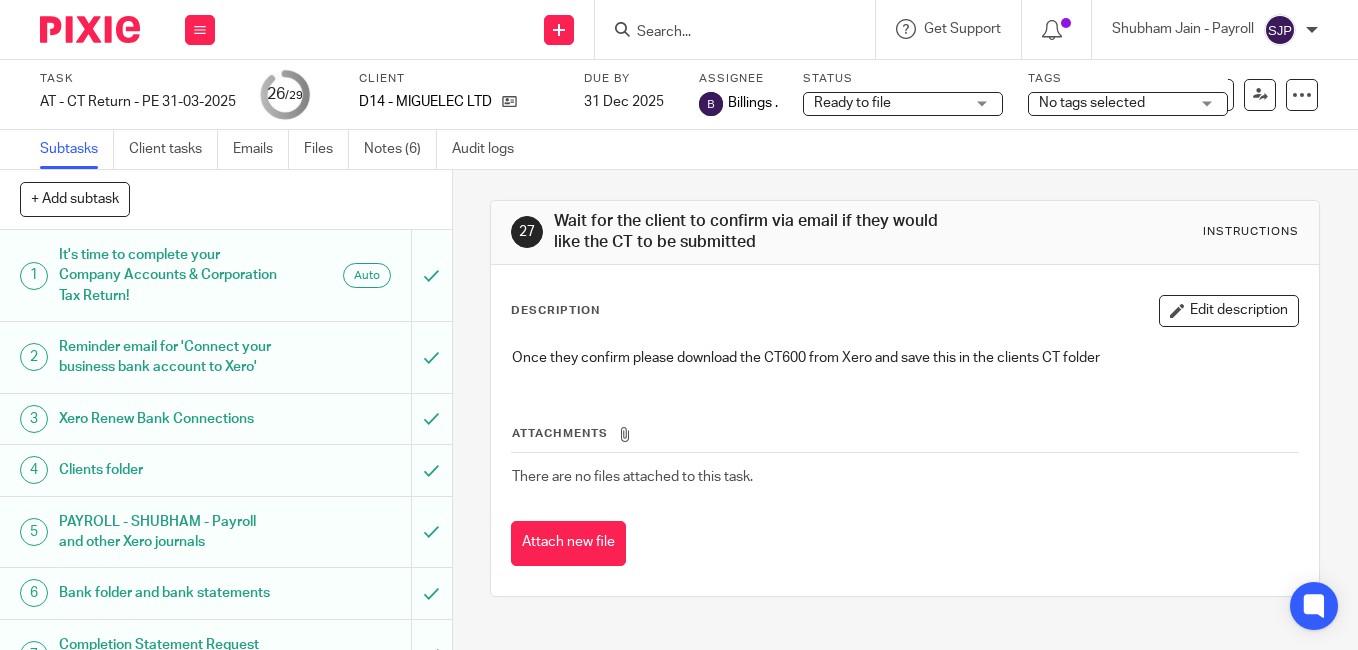 scroll, scrollTop: 0, scrollLeft: 0, axis: both 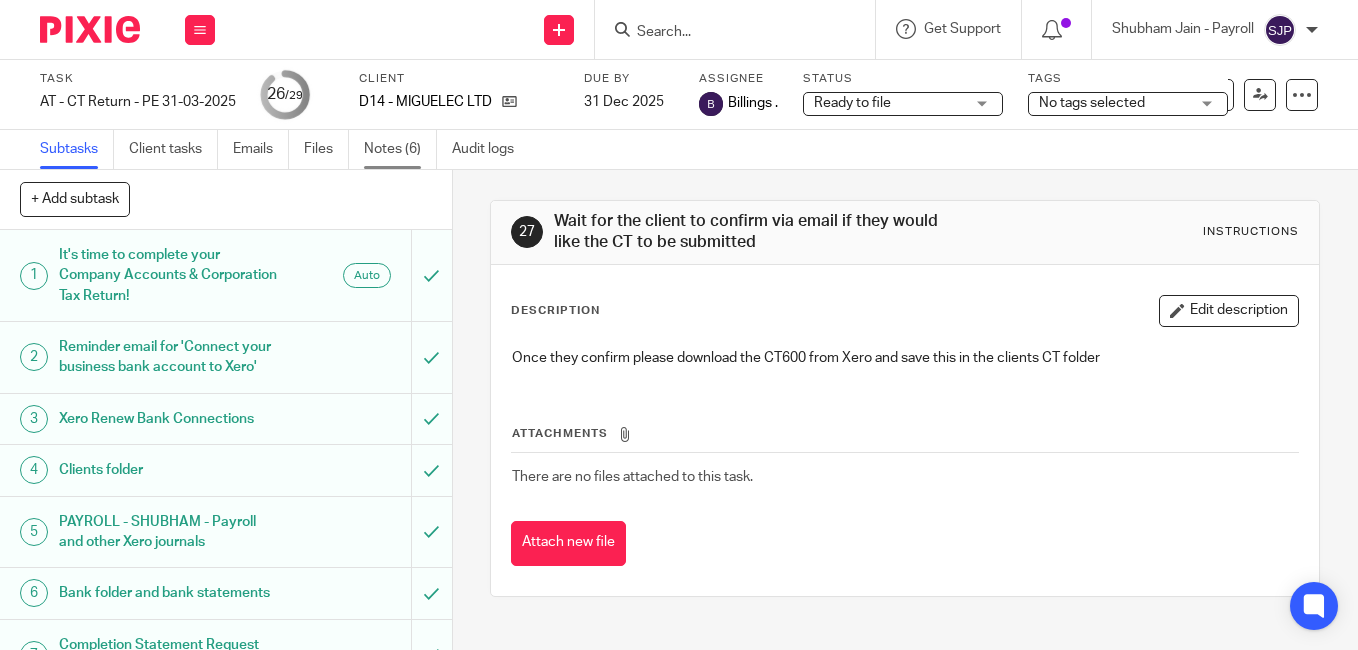 click on "Notes (6)" at bounding box center (400, 149) 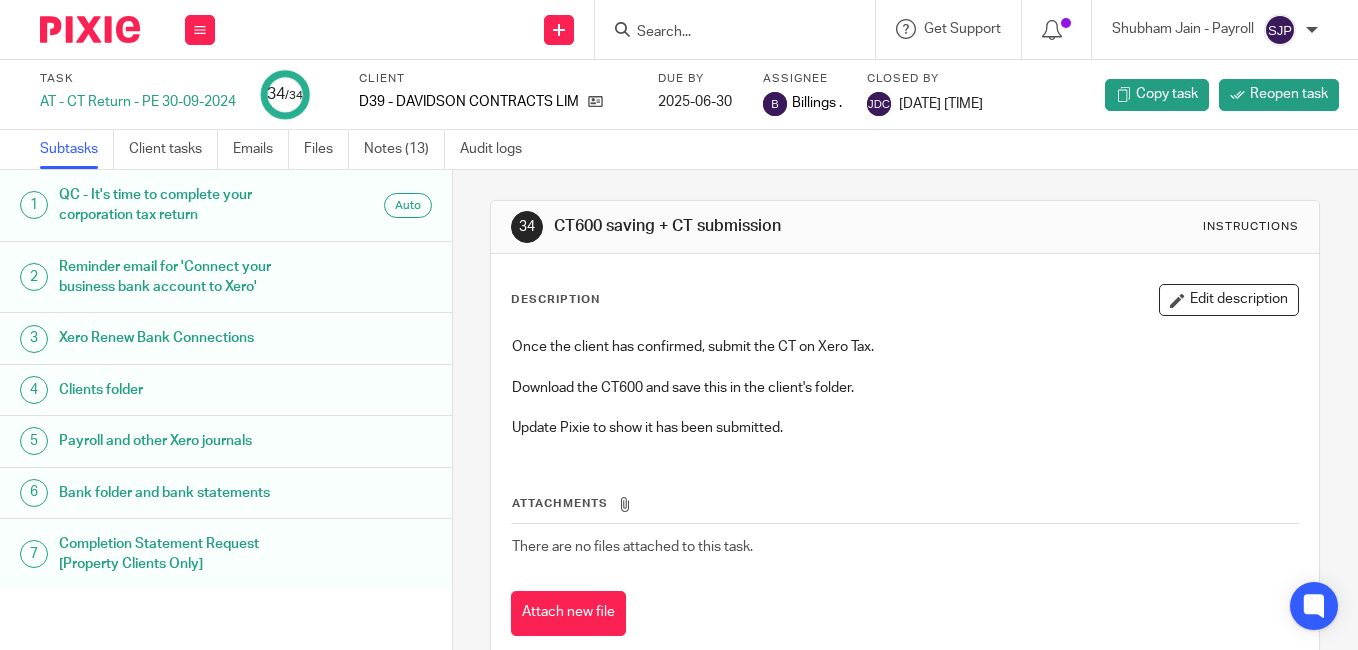 scroll, scrollTop: 0, scrollLeft: 0, axis: both 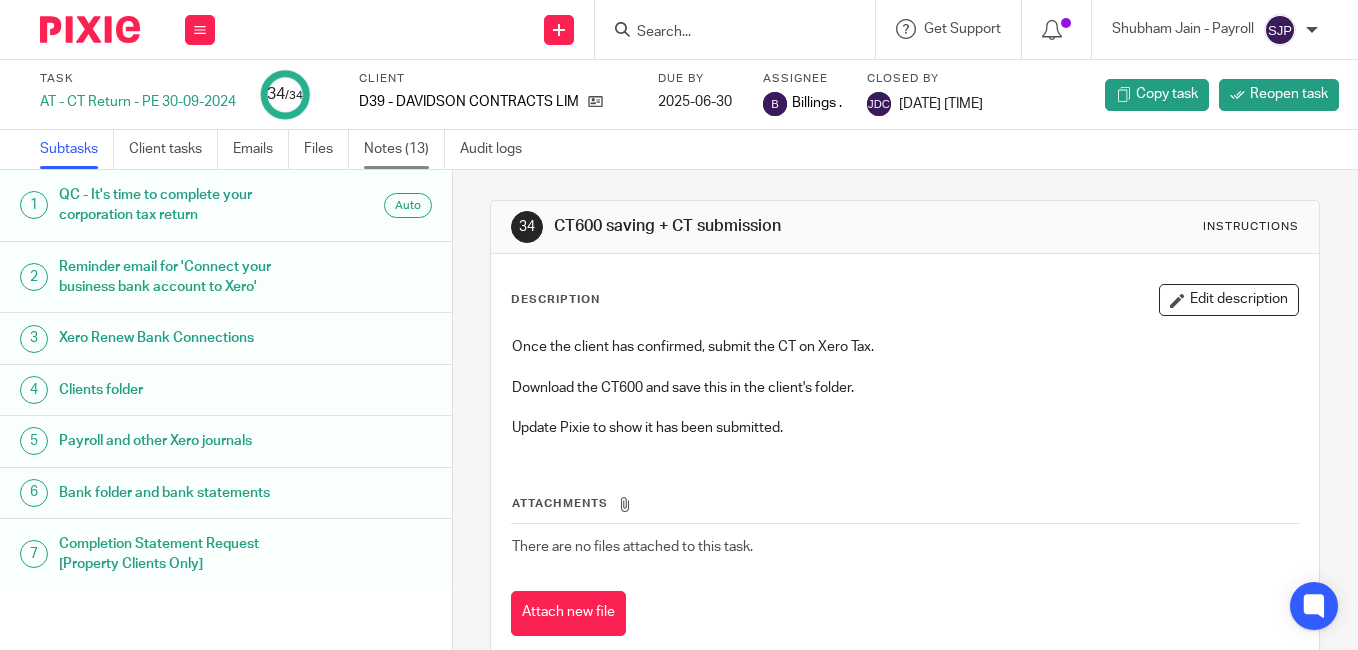 click on "Notes (13)" at bounding box center [404, 149] 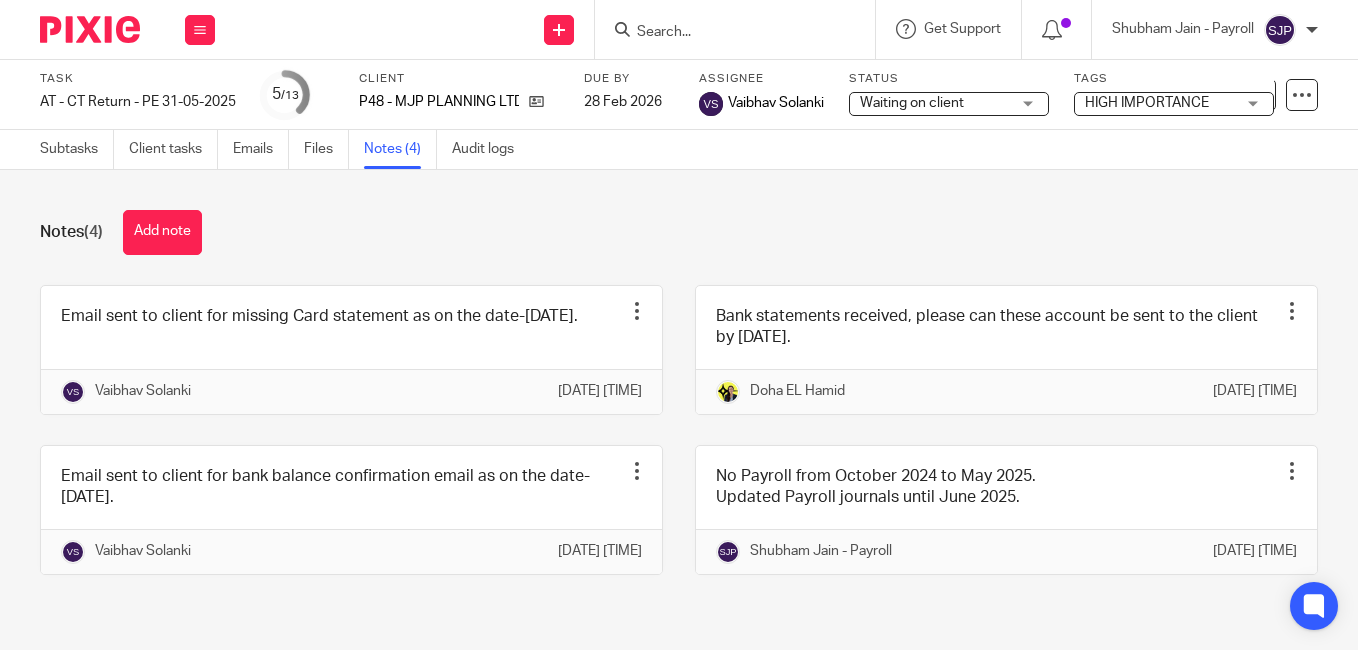 scroll, scrollTop: 0, scrollLeft: 0, axis: both 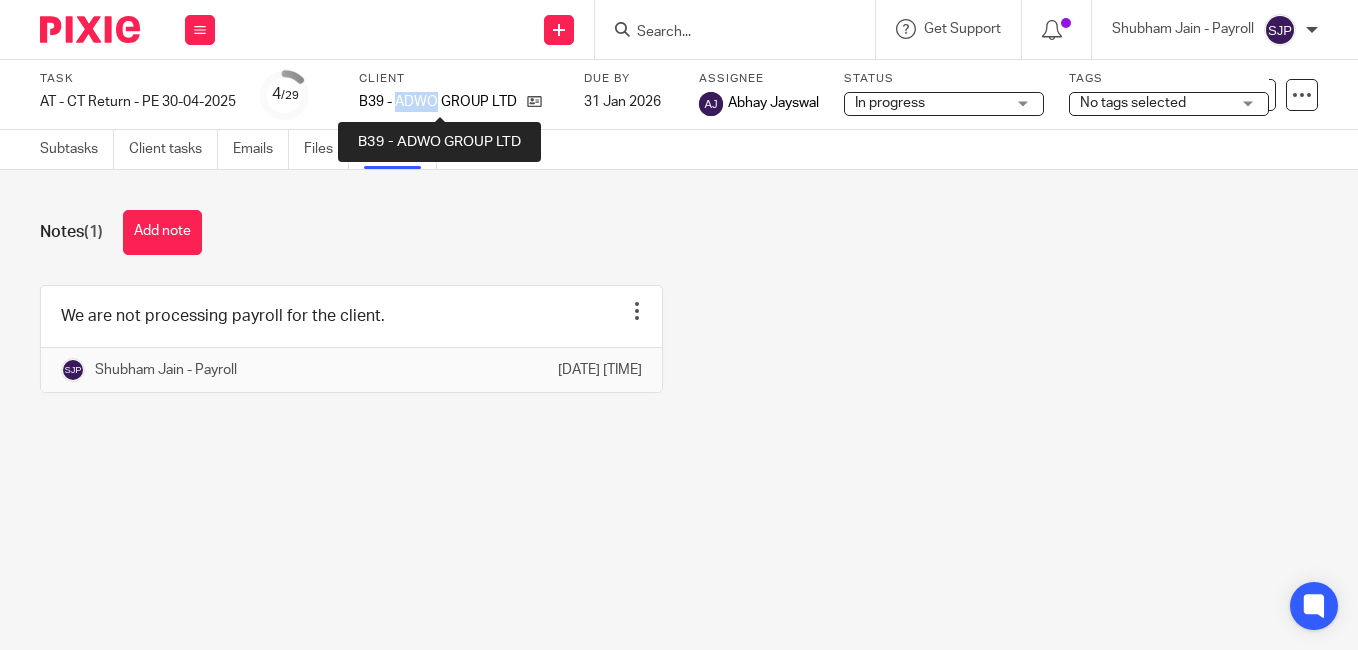 drag, startPoint x: 399, startPoint y: 105, endPoint x: 437, endPoint y: 99, distance: 38.470768 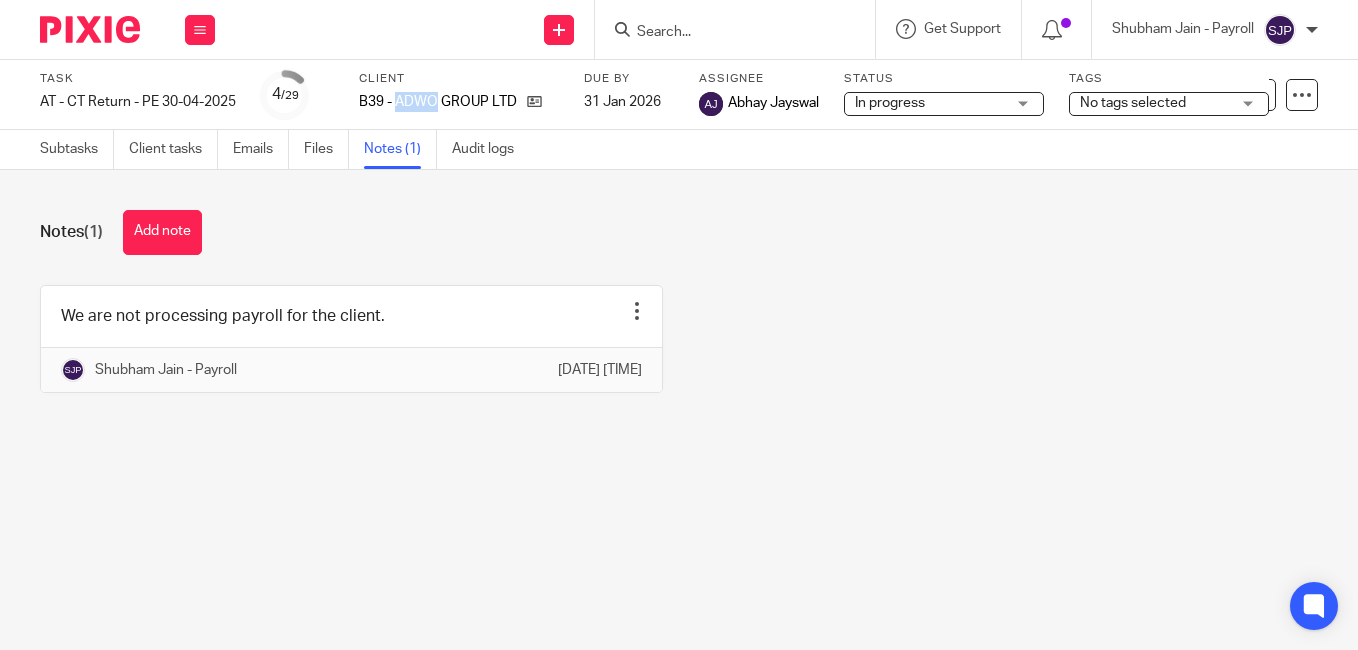 copy on "ADWO" 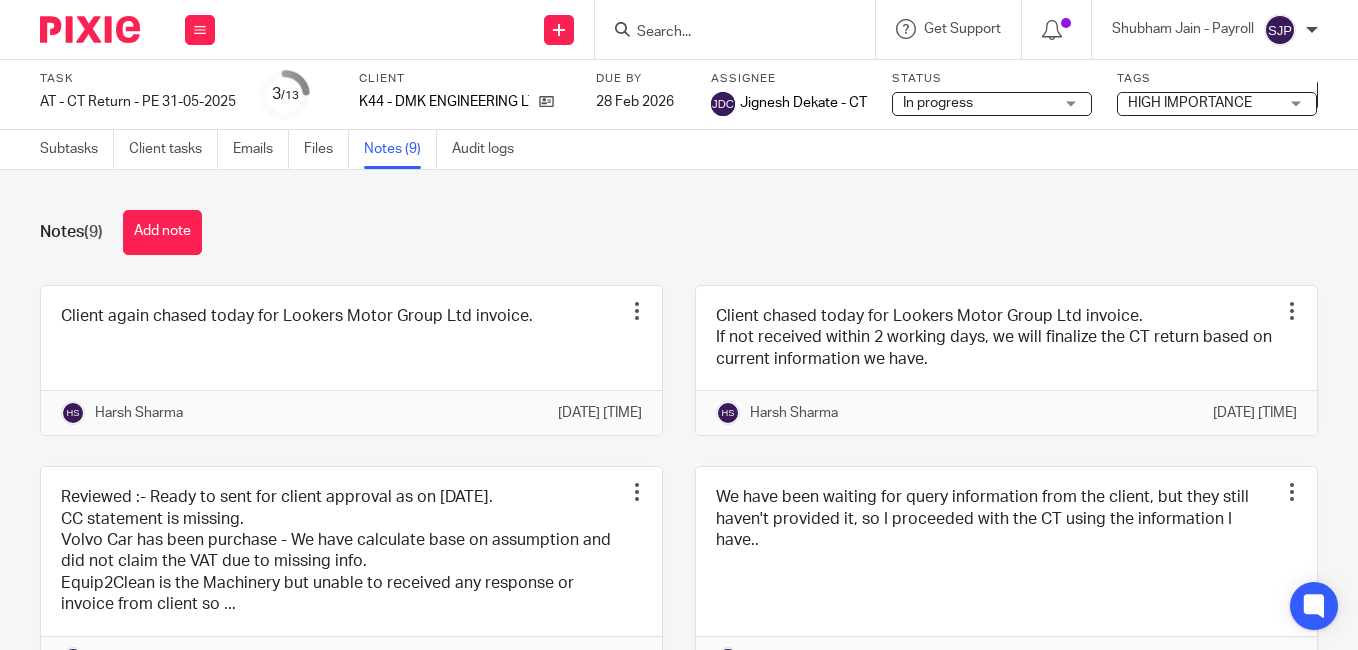 scroll, scrollTop: 0, scrollLeft: 0, axis: both 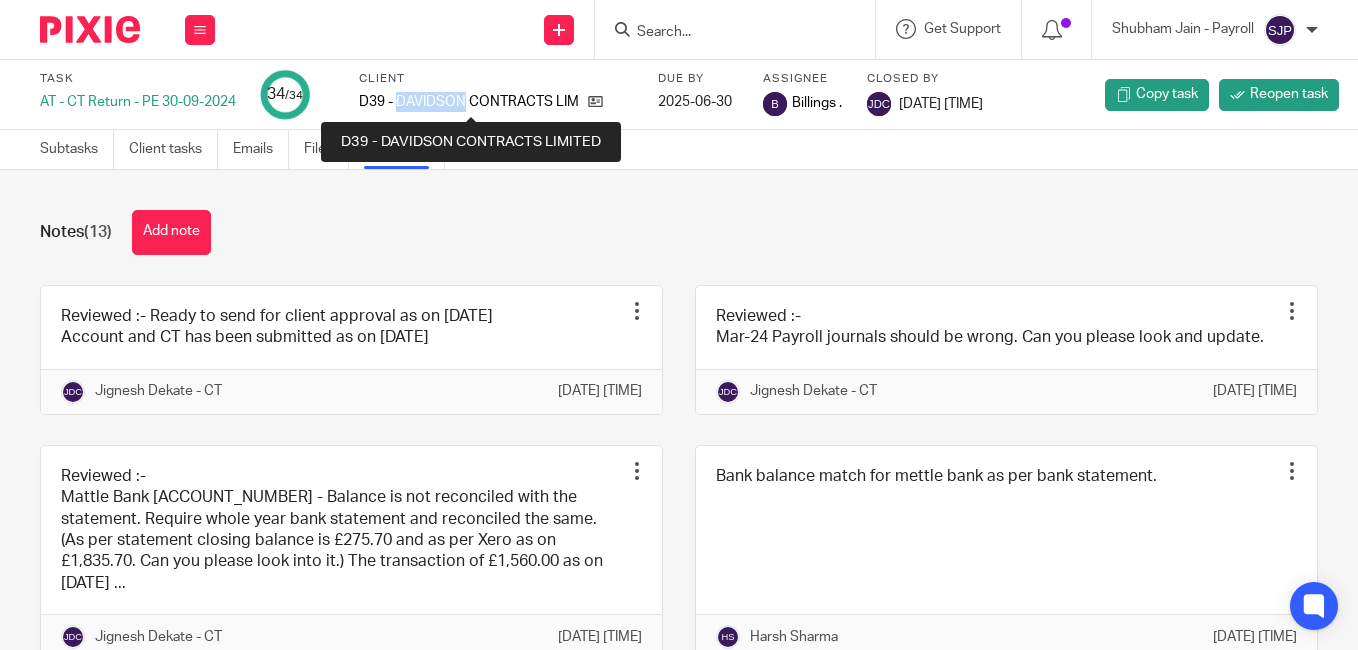 drag, startPoint x: 399, startPoint y: 104, endPoint x: 466, endPoint y: 93, distance: 67.89698 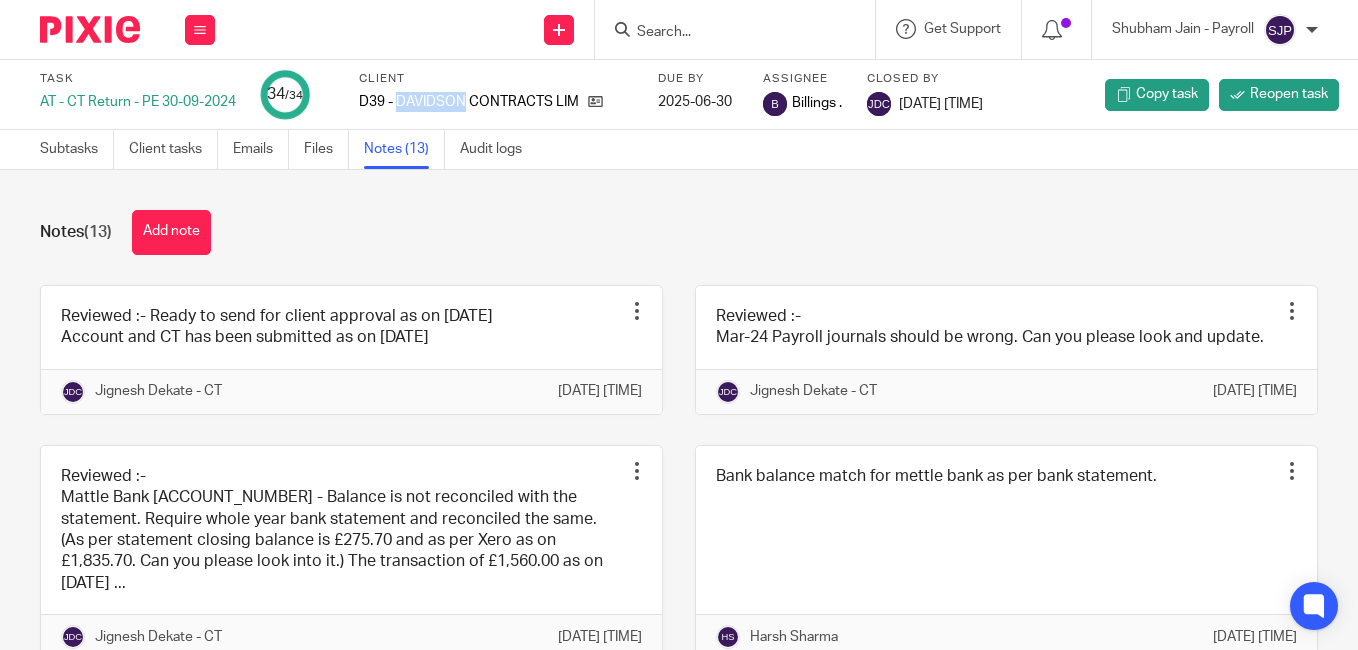 copy on "[NAME]" 